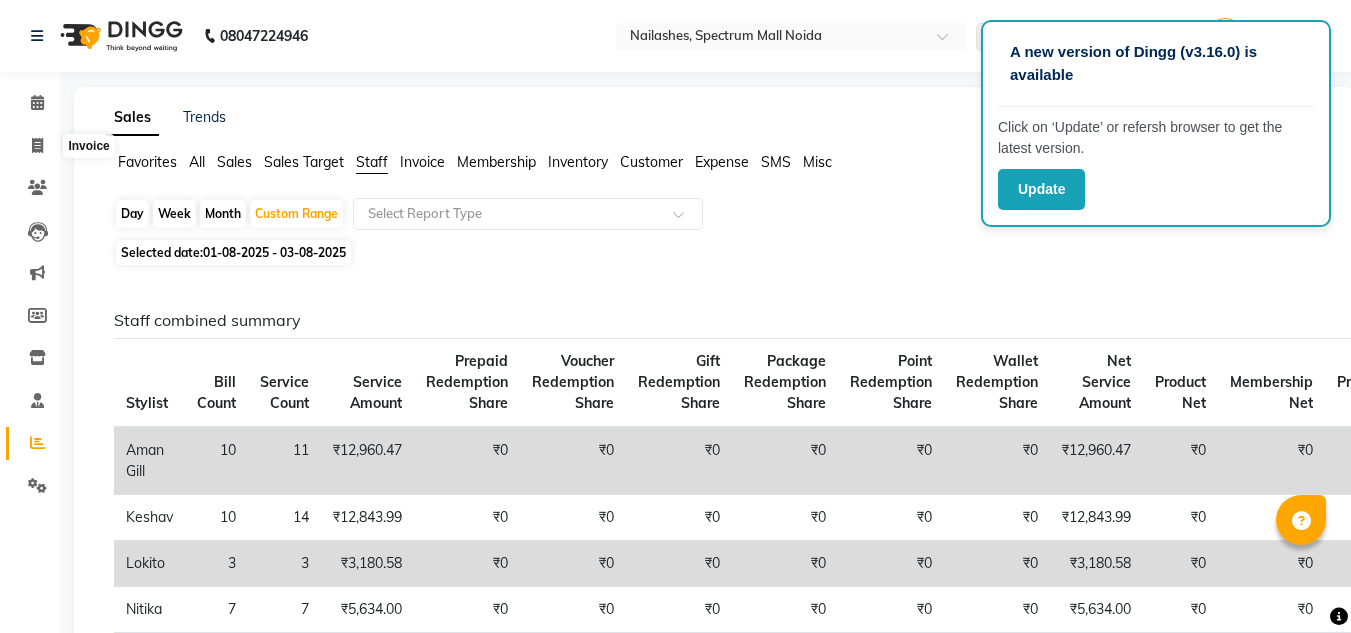 click 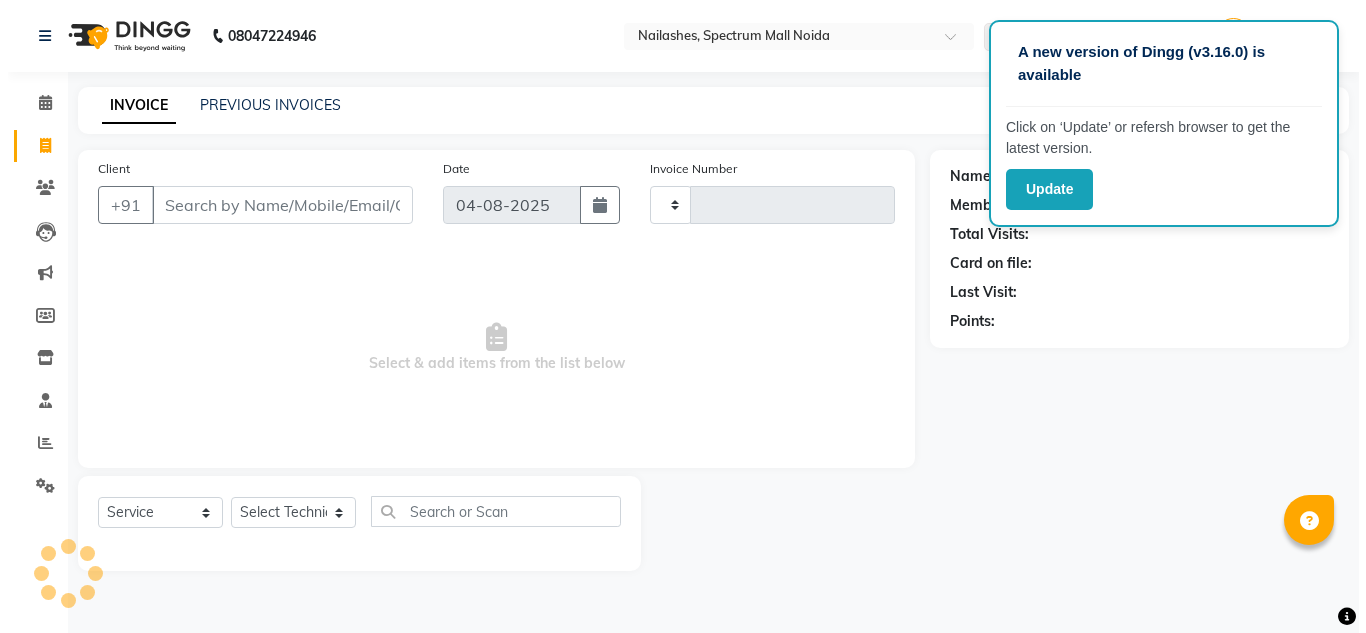 scroll, scrollTop: 0, scrollLeft: 0, axis: both 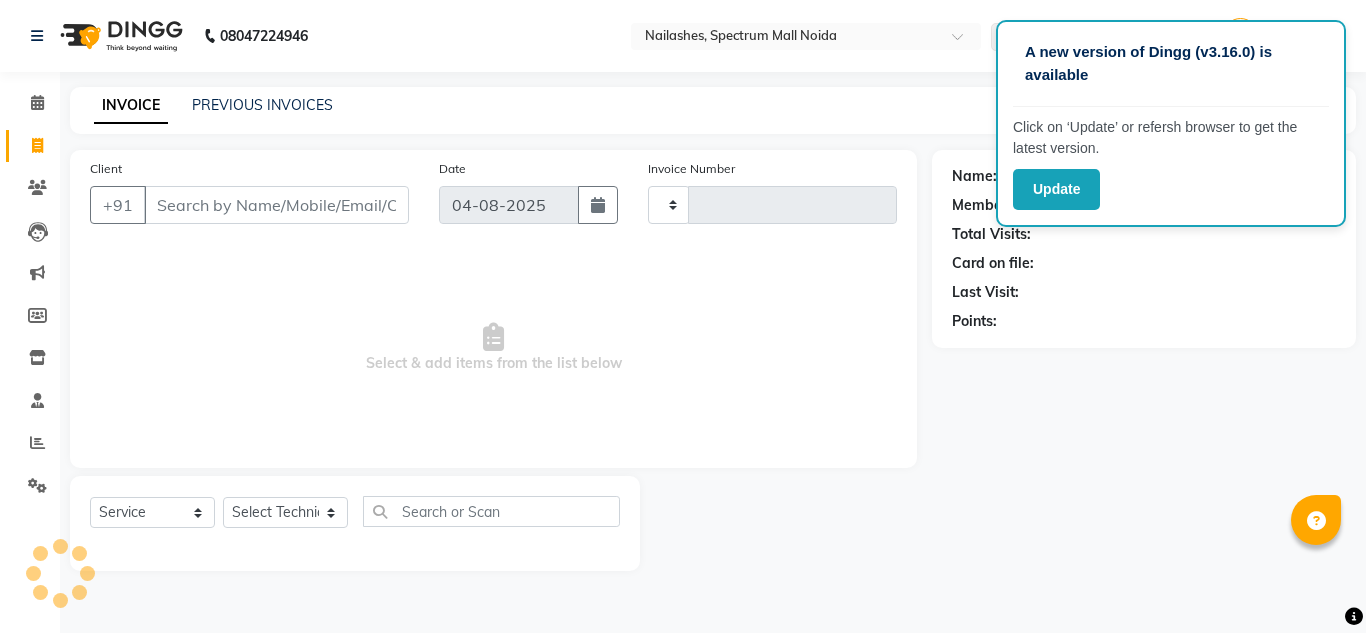 type on "[NUMBER]" 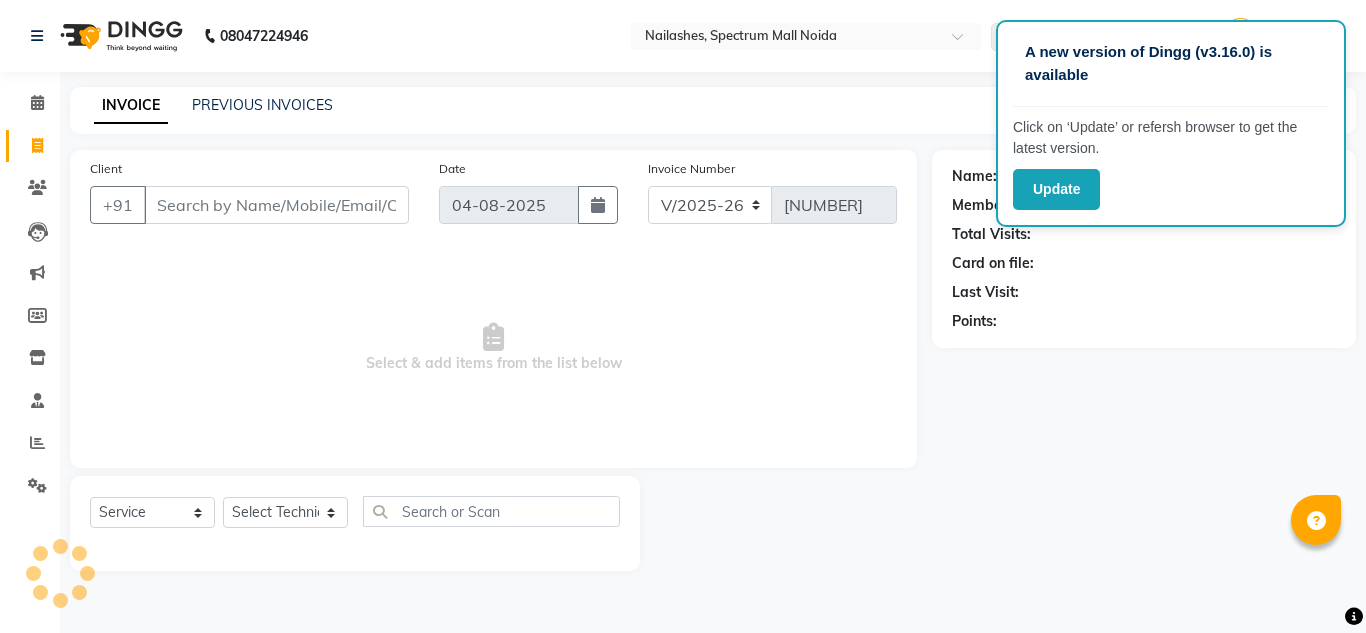 scroll, scrollTop: 0, scrollLeft: 0, axis: both 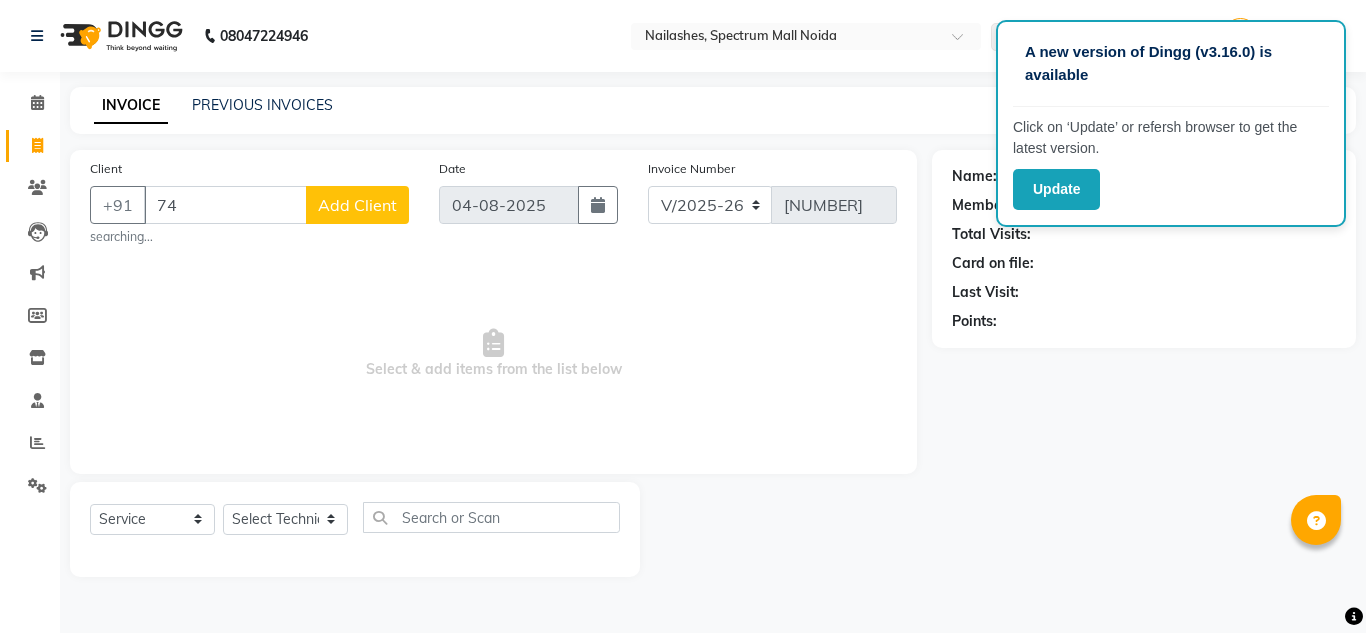 type on "7" 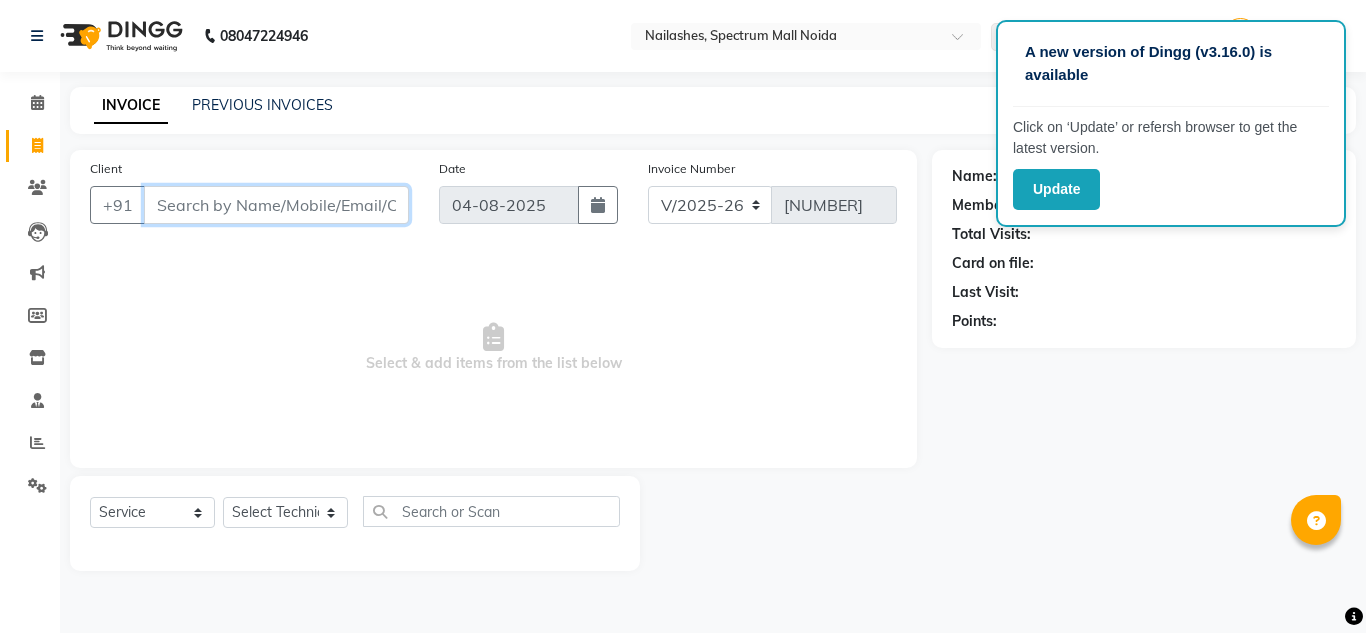 click on "Client" at bounding box center [276, 205] 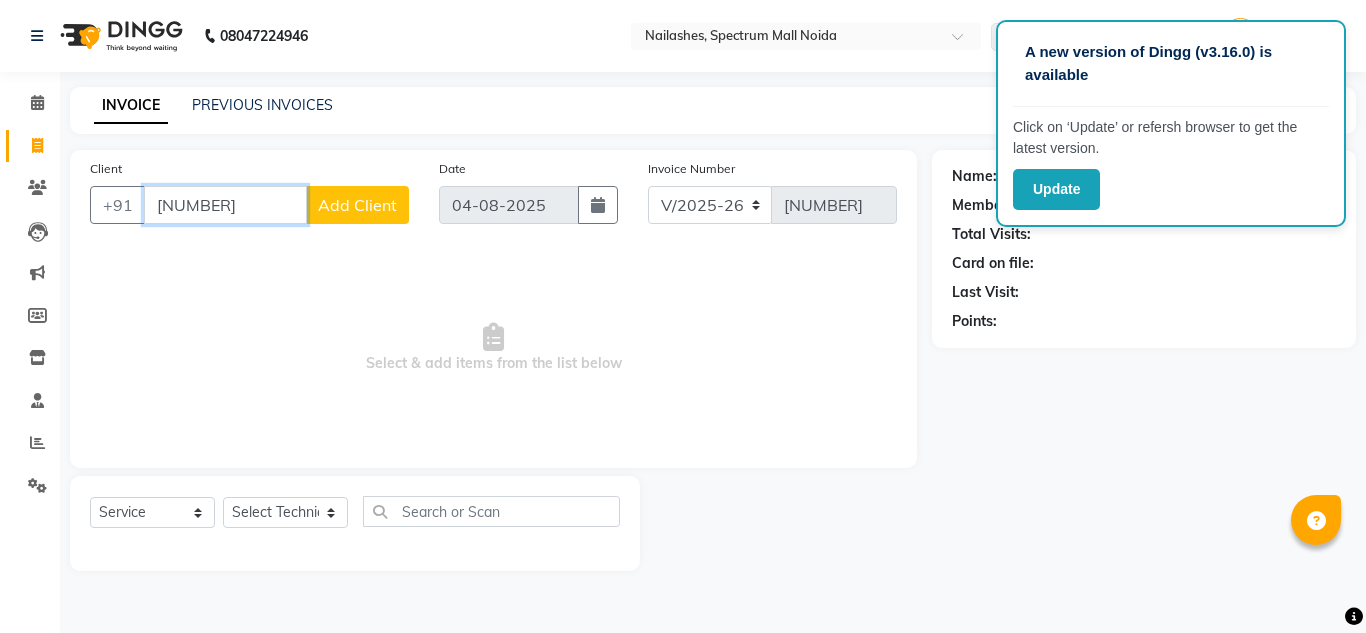 type on "[NUMBER]" 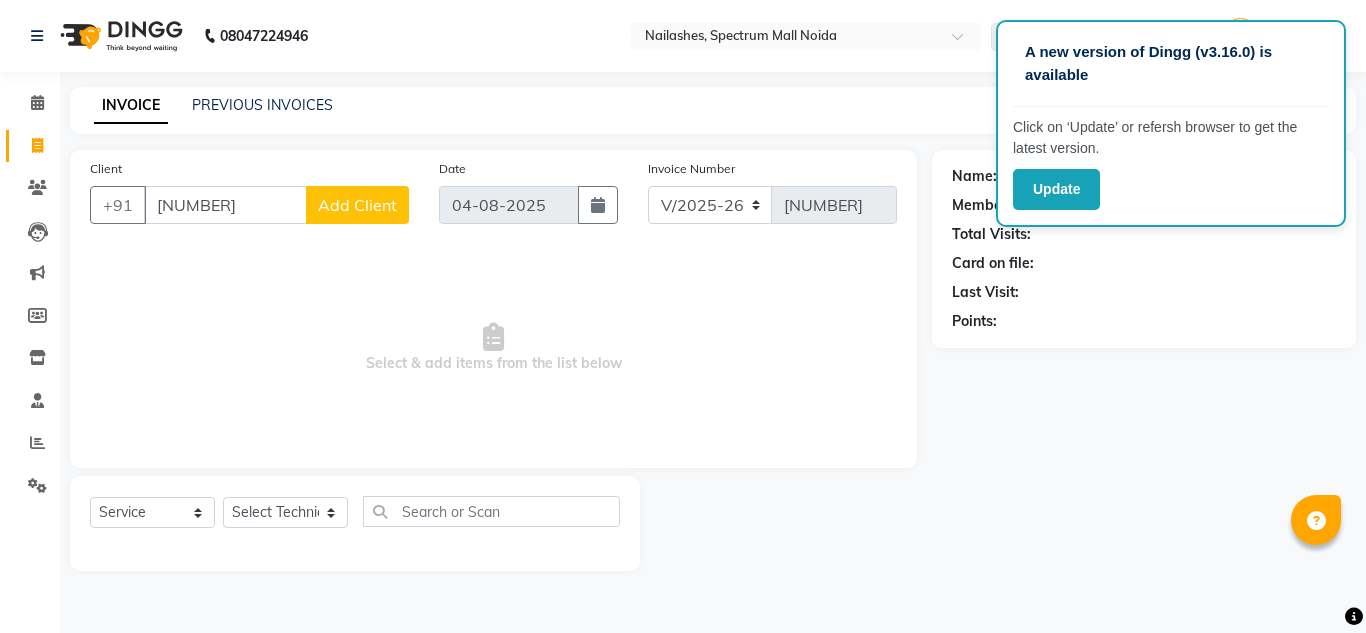 click on "Add Client" 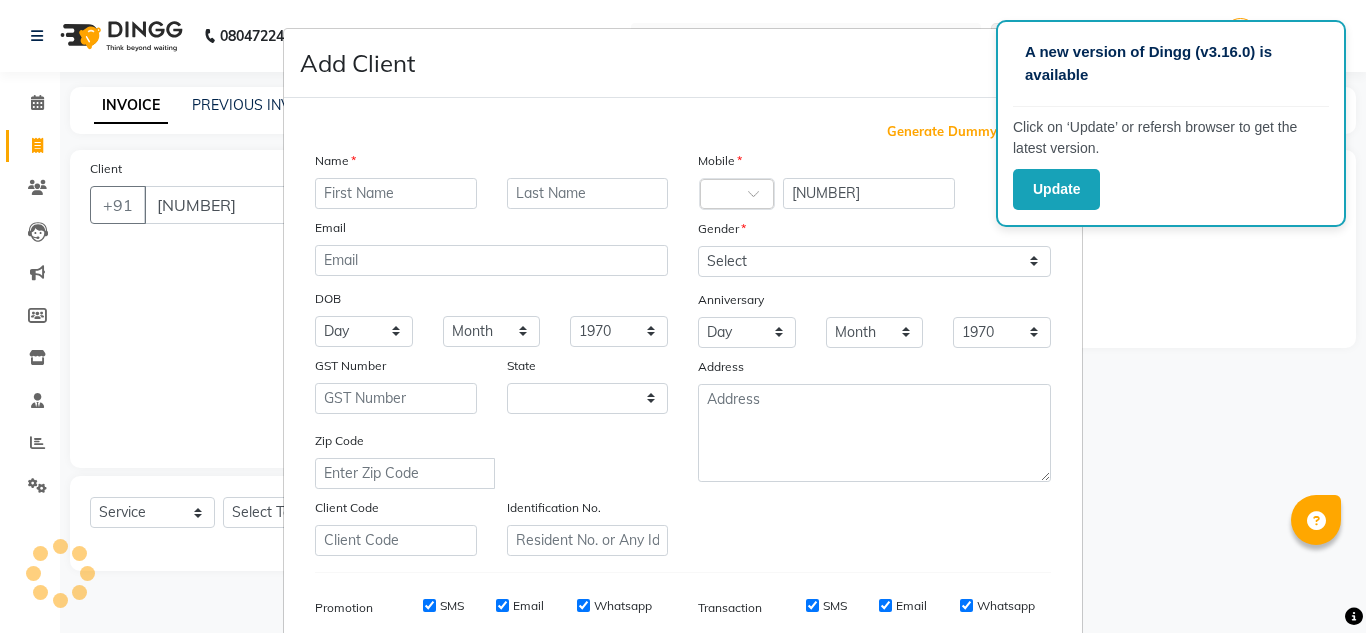 select on "21" 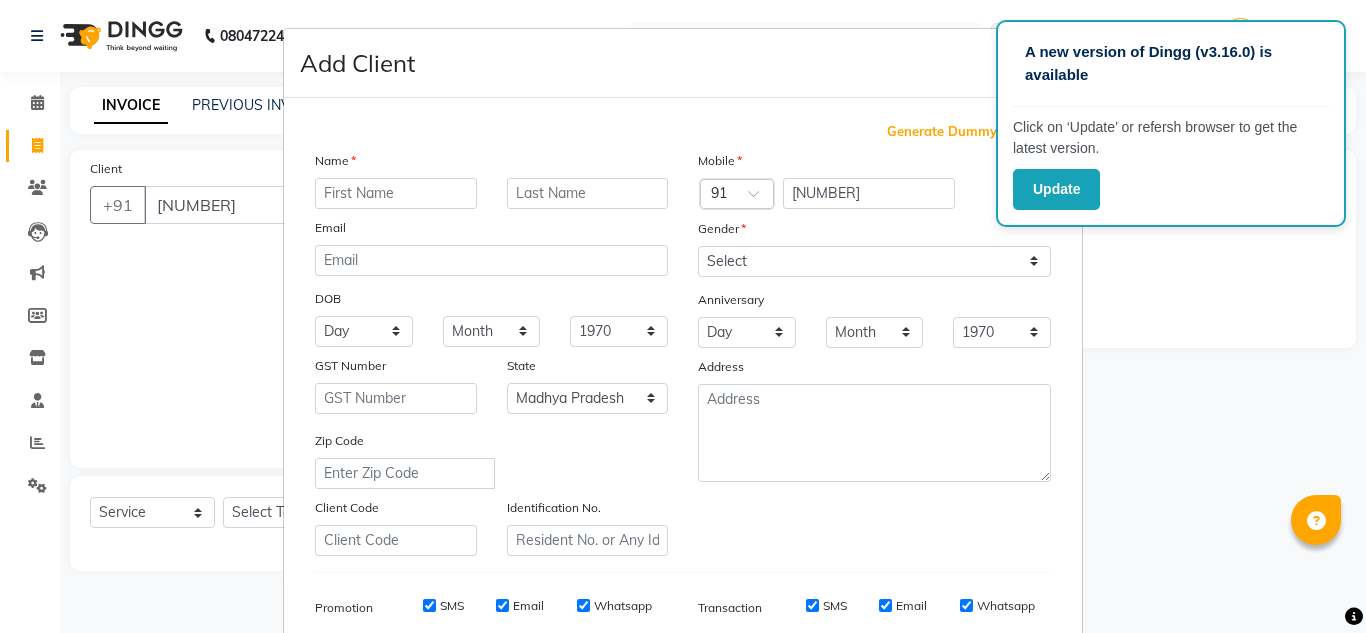 click at bounding box center [396, 193] 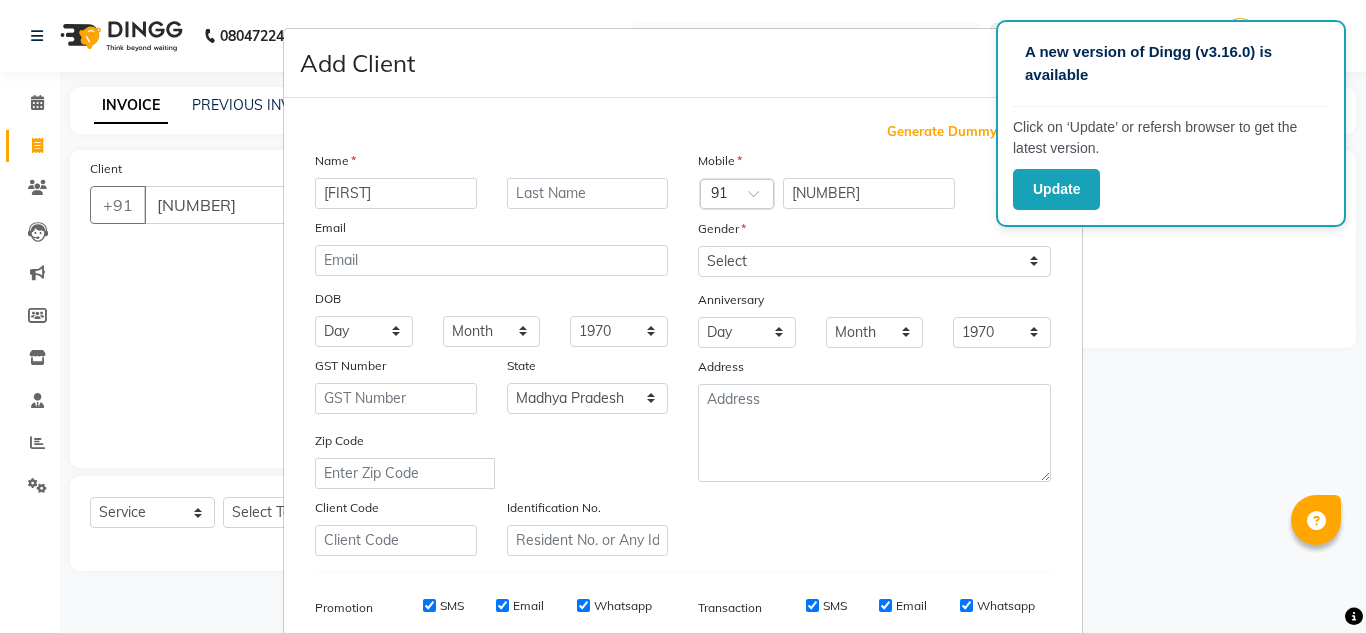 click on "[FIRST]" at bounding box center [396, 193] 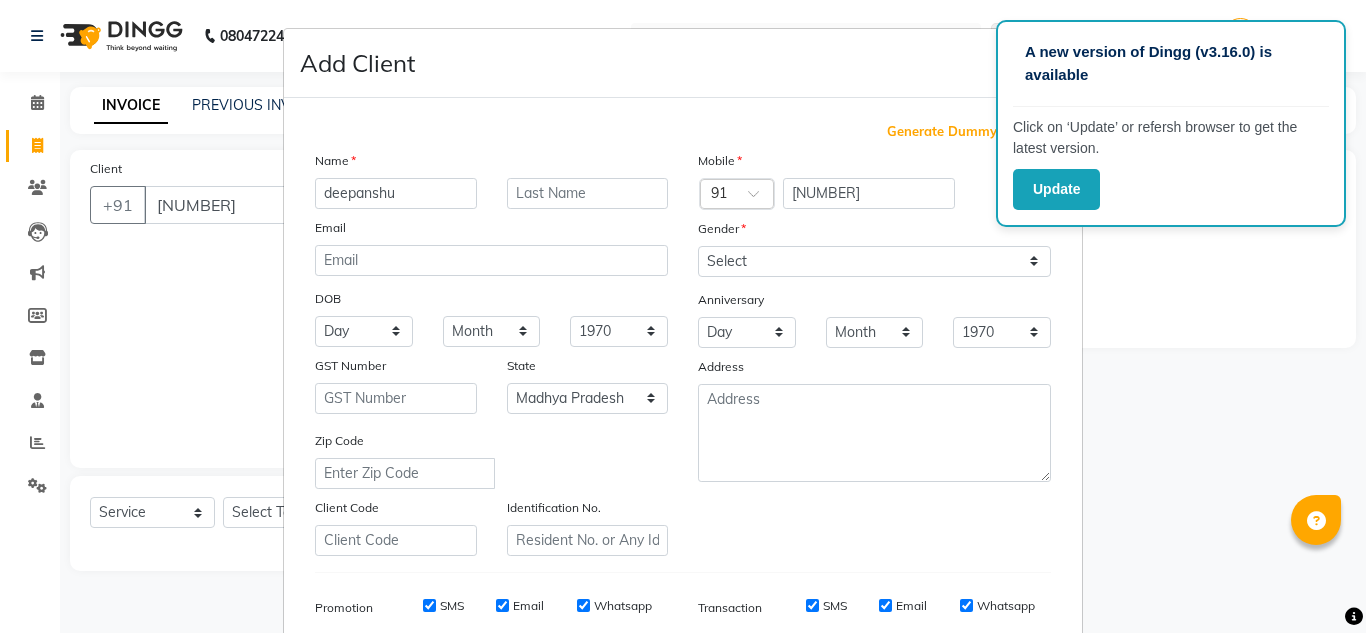 type on "deepanshu" 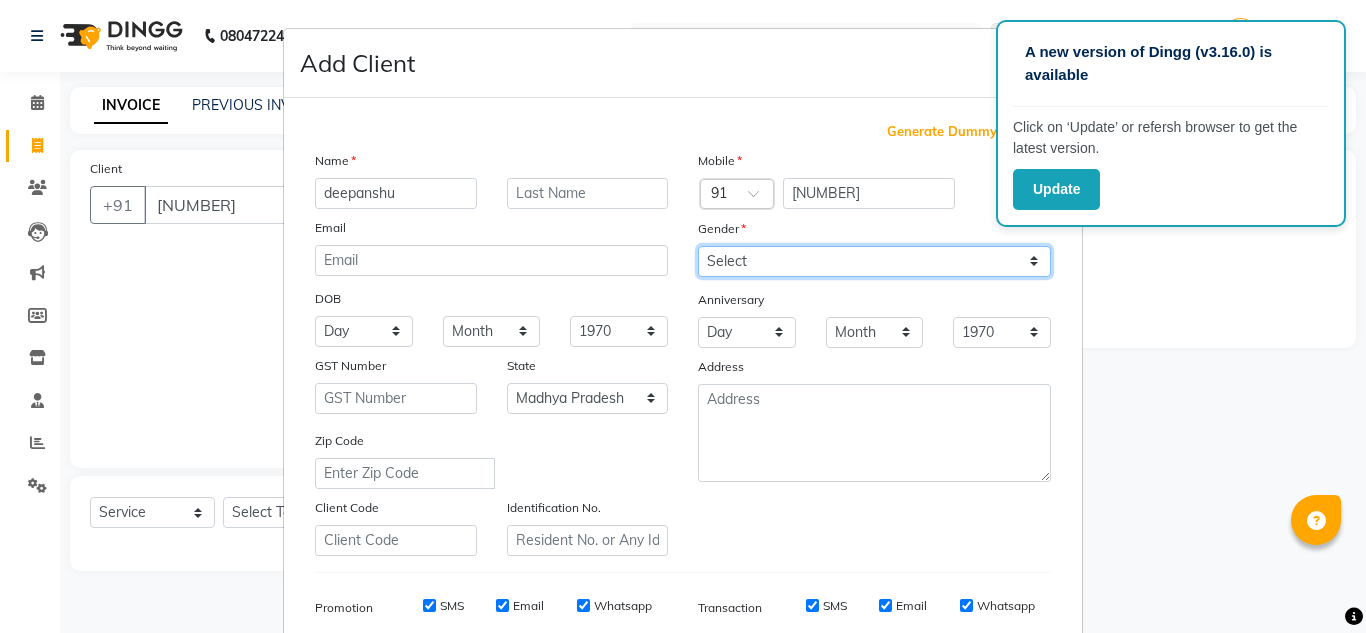 click on "Select Male Female Other Prefer Not To Say" at bounding box center (874, 261) 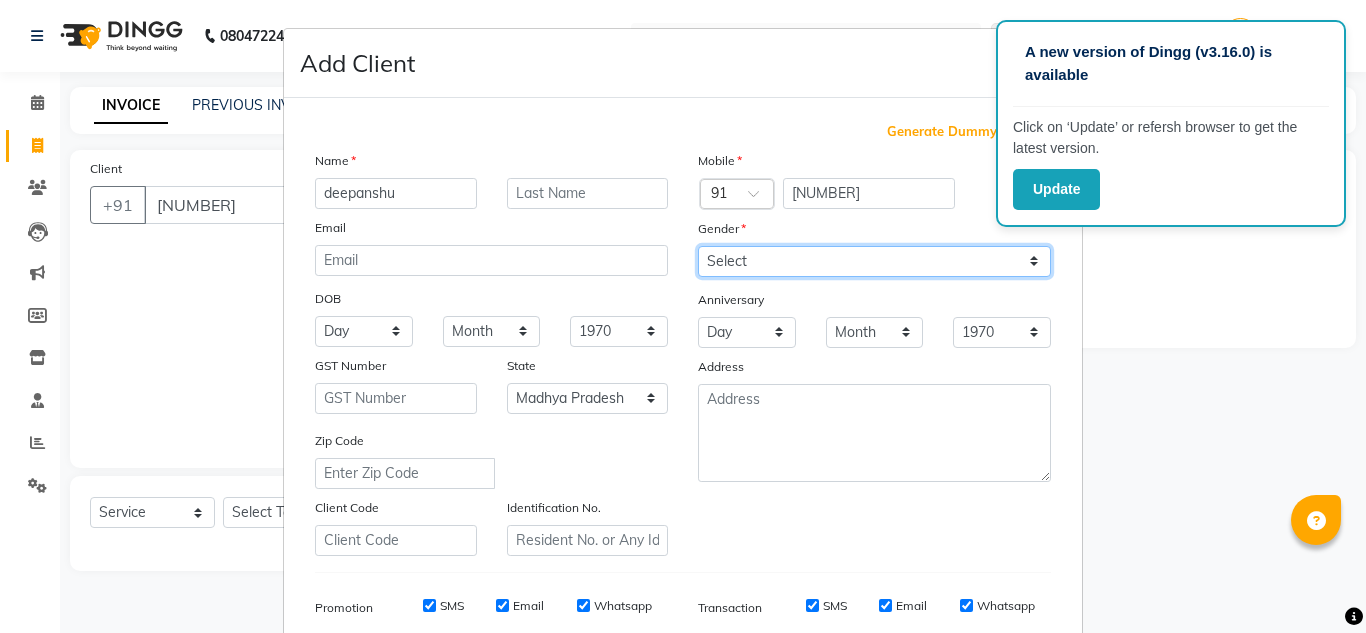 select on "female" 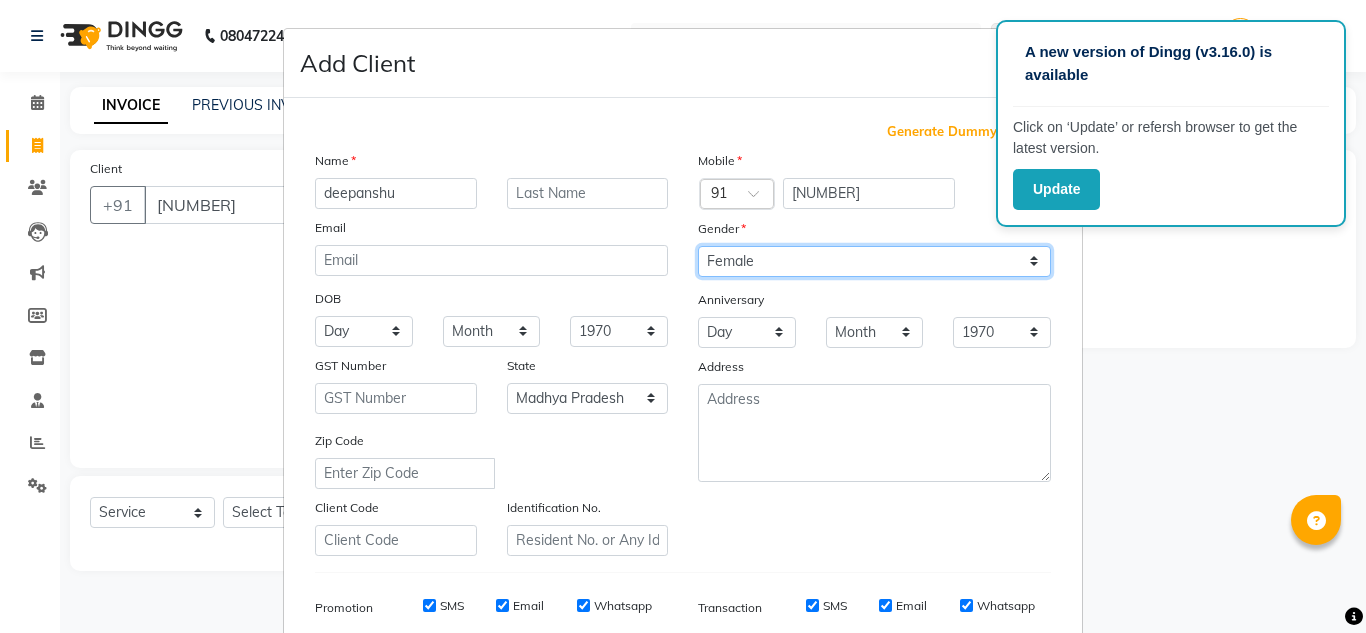 click on "Select Male Female Other Prefer Not To Say" at bounding box center [874, 261] 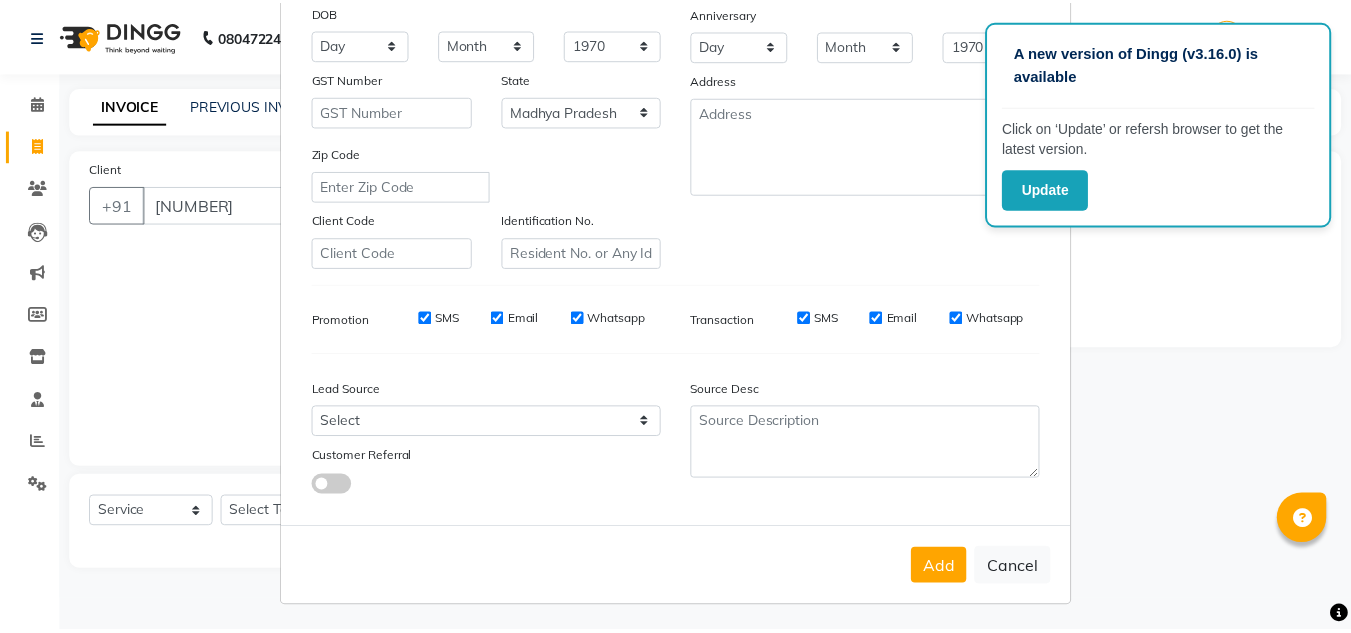 scroll, scrollTop: 288, scrollLeft: 0, axis: vertical 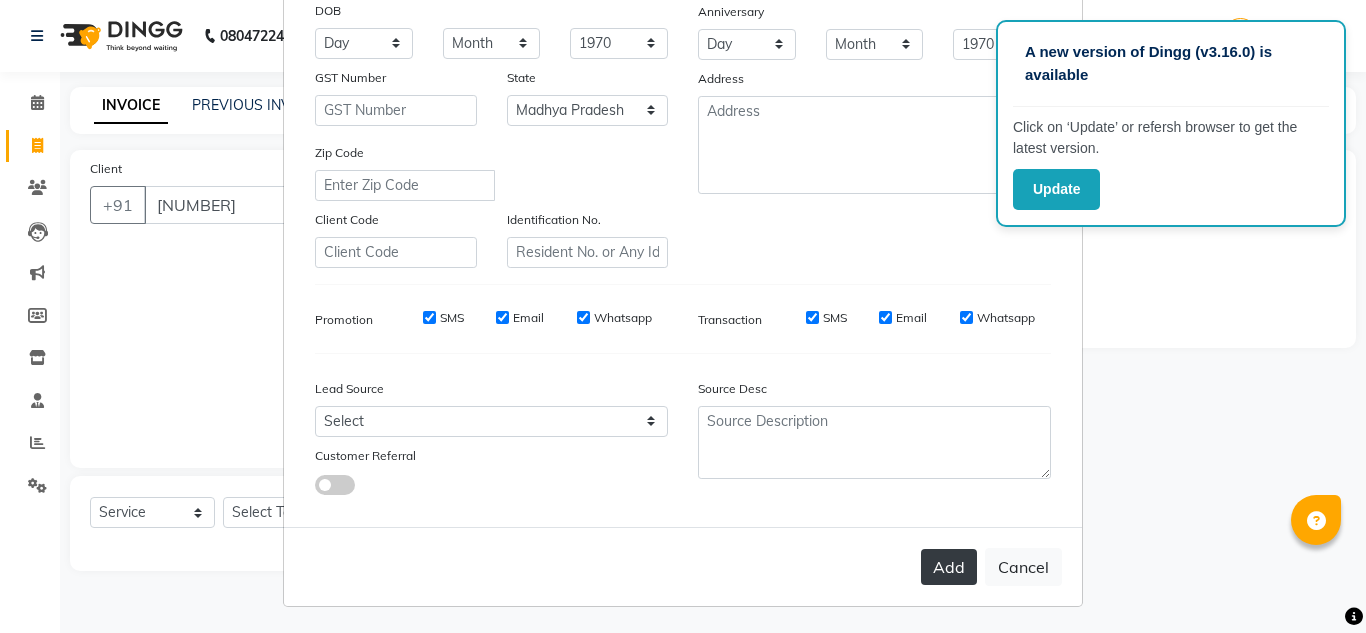 click on "Add" at bounding box center (949, 567) 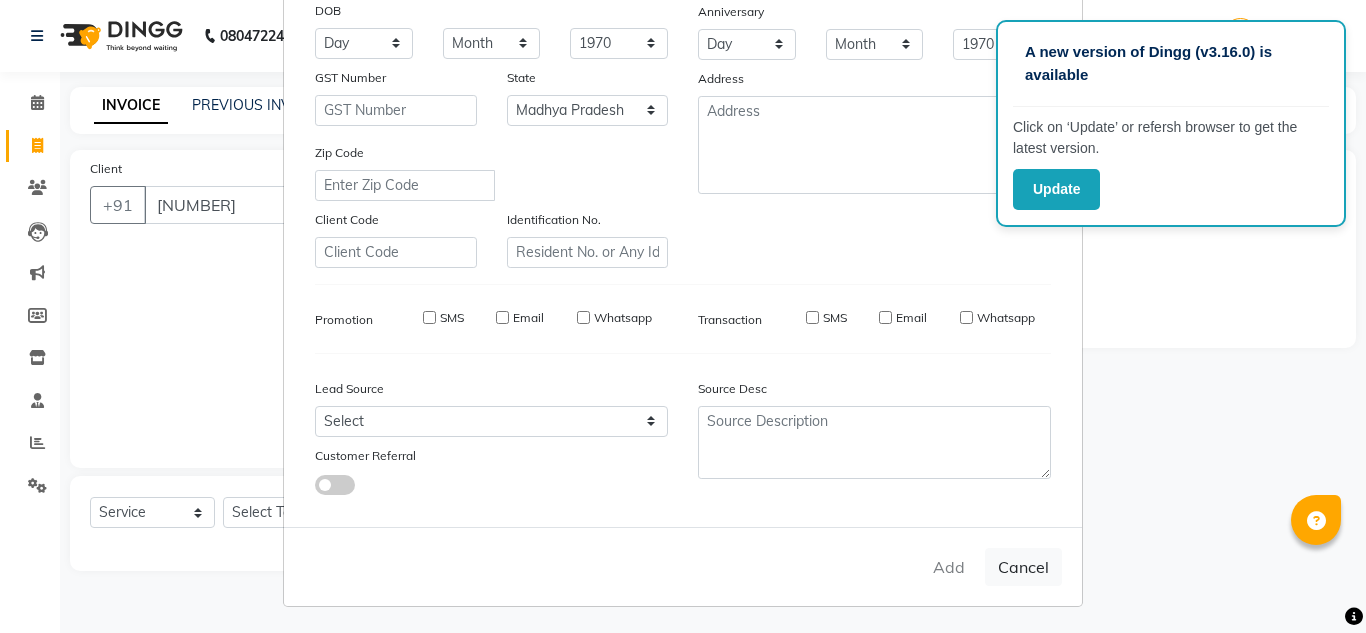 type on "[PHONE_MASKED]" 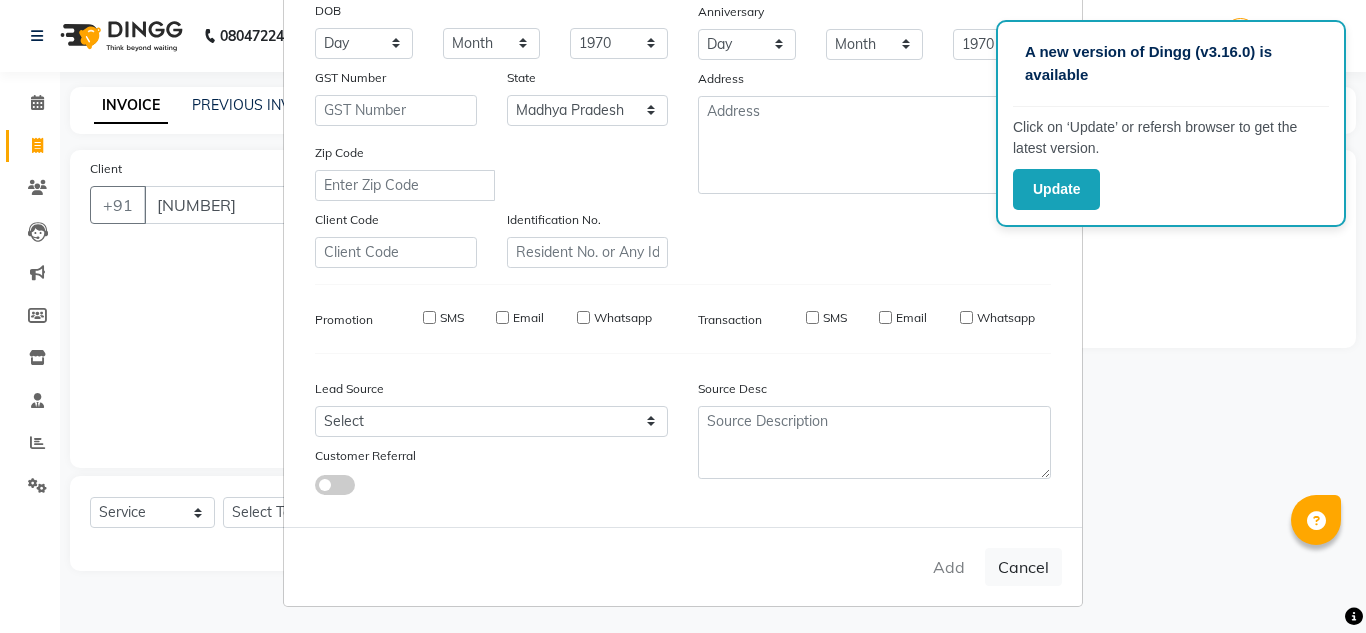 type 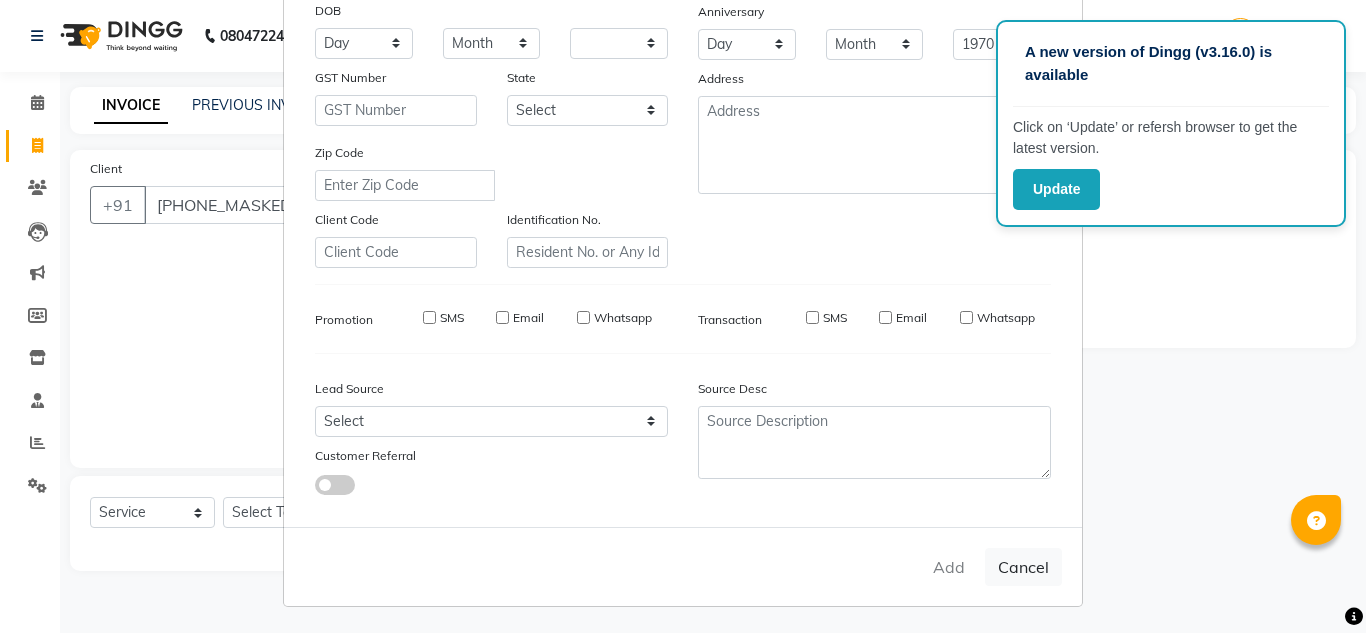 select 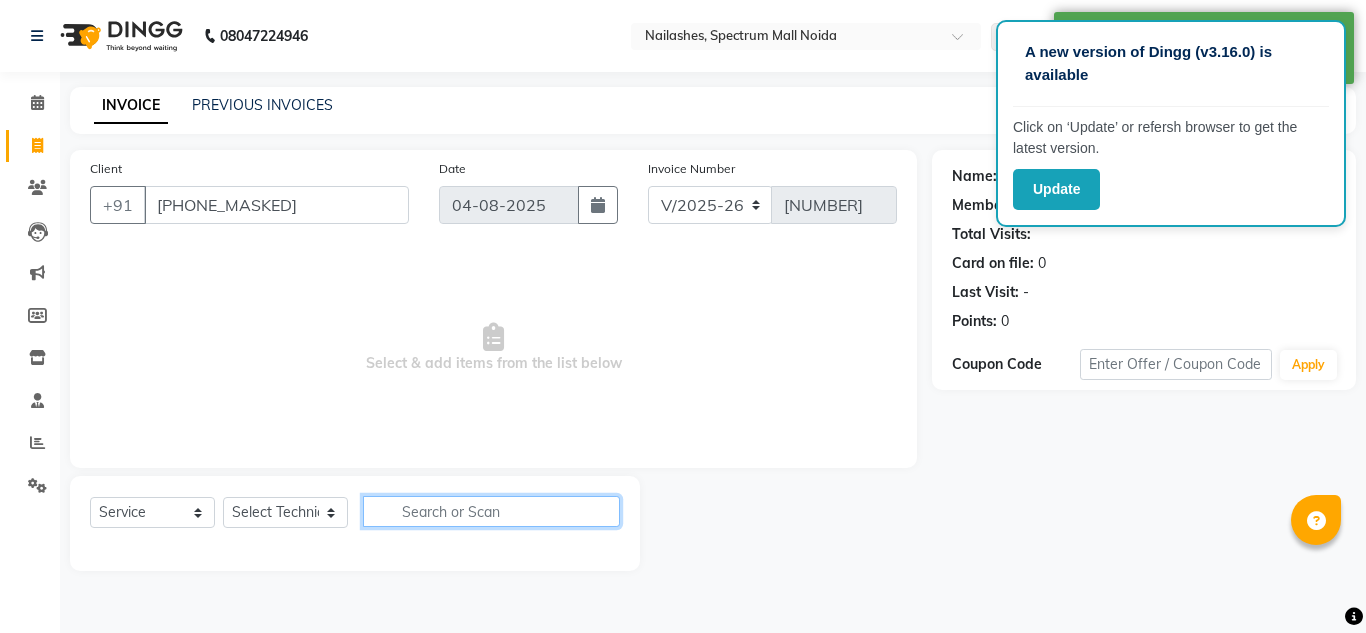 click 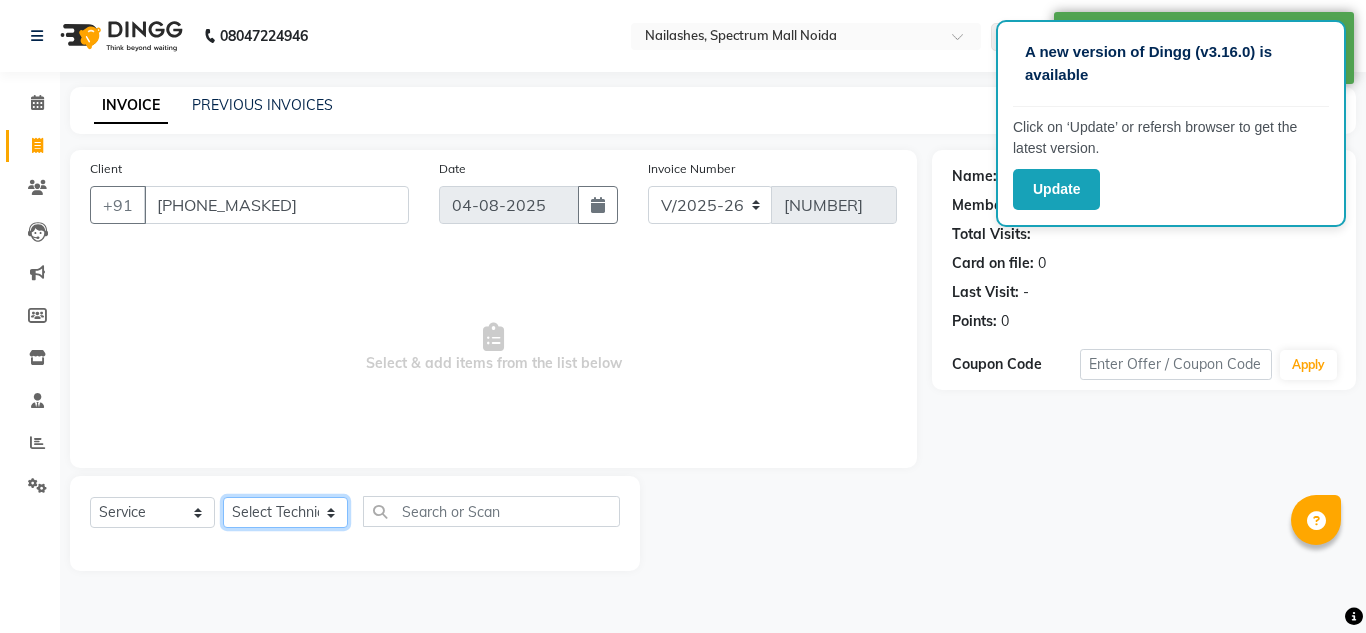 click on "Select Technician [FIRST] [LAST] [FIRST] [FIRST] [FIRST] [FIRST] [FIRST] [FIRST]" 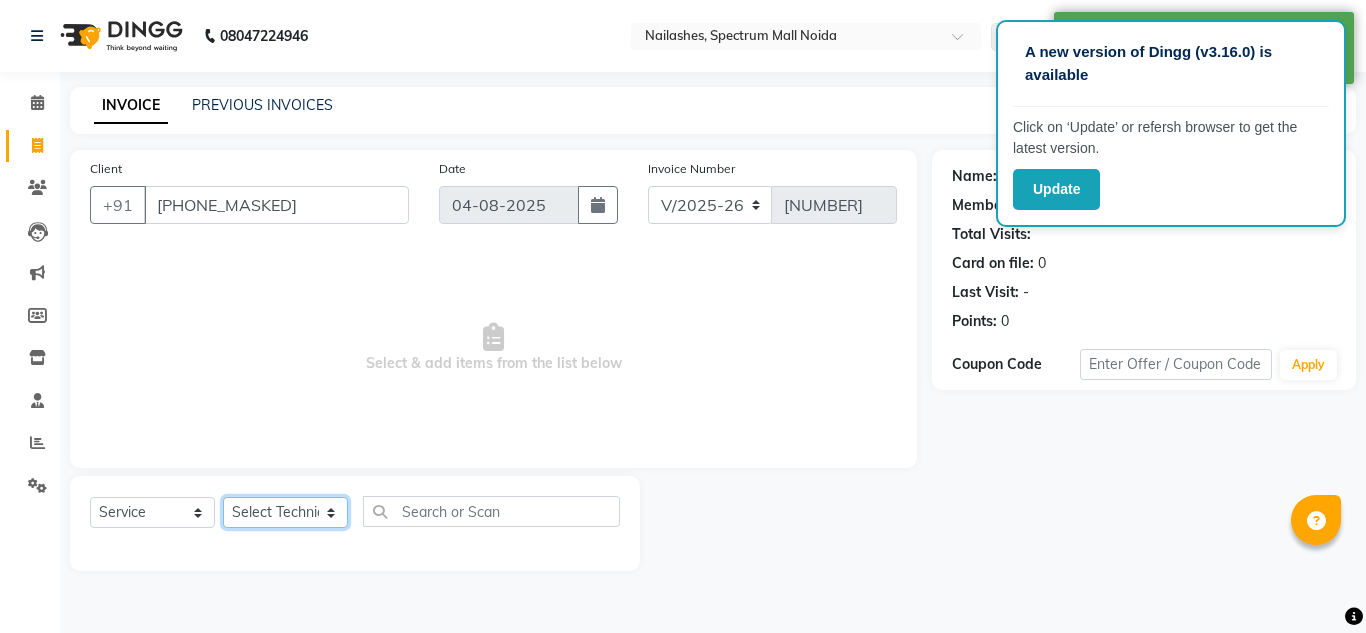 select on "86547" 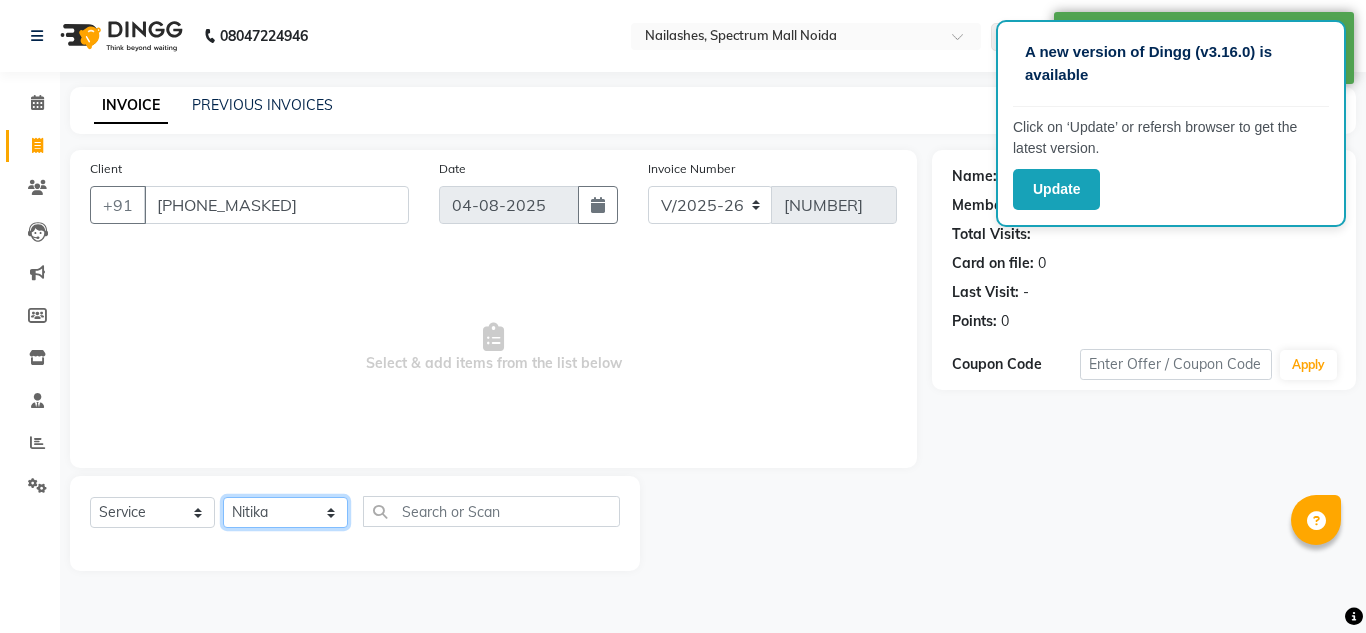 click on "Select Technician [FIRST] [LAST] [FIRST] [FIRST] [FIRST] [FIRST] [FIRST] [FIRST]" 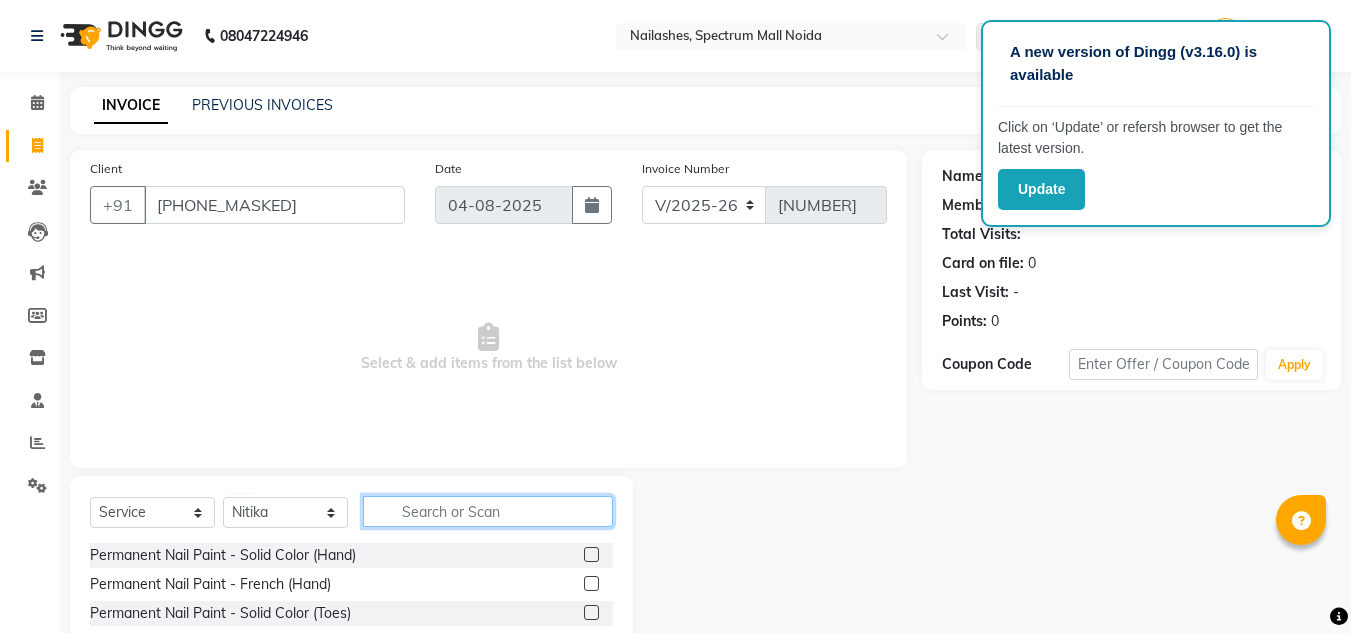 click 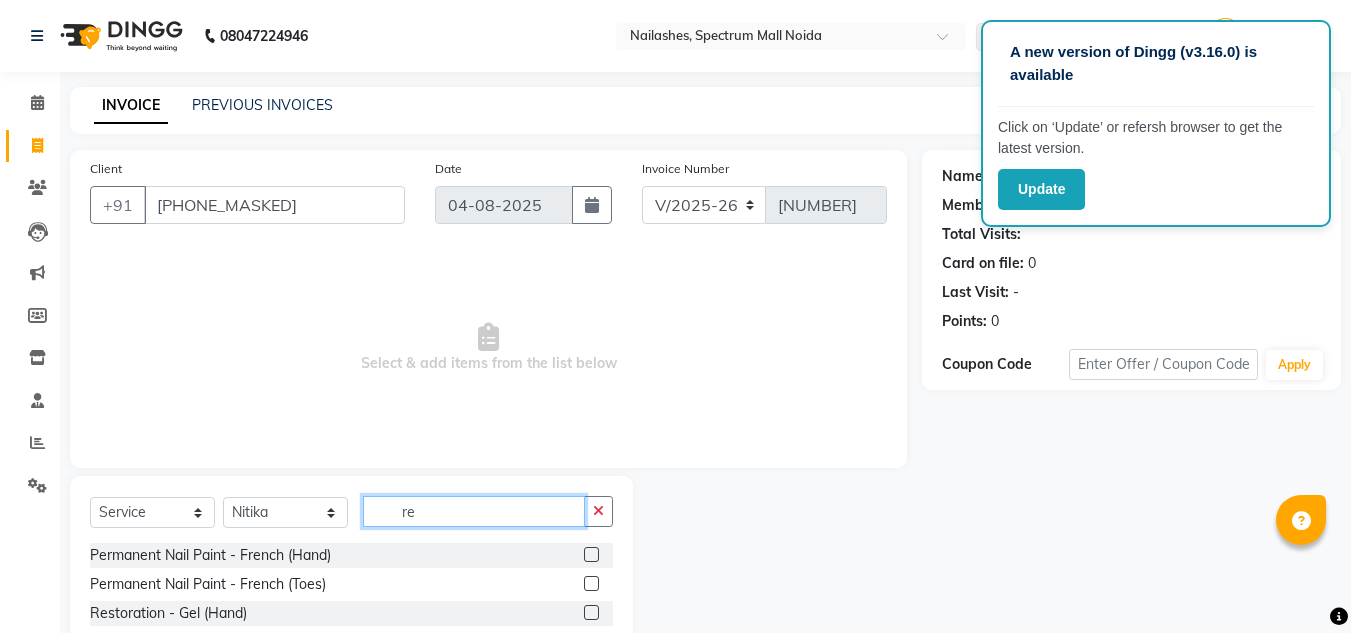 type on "re" 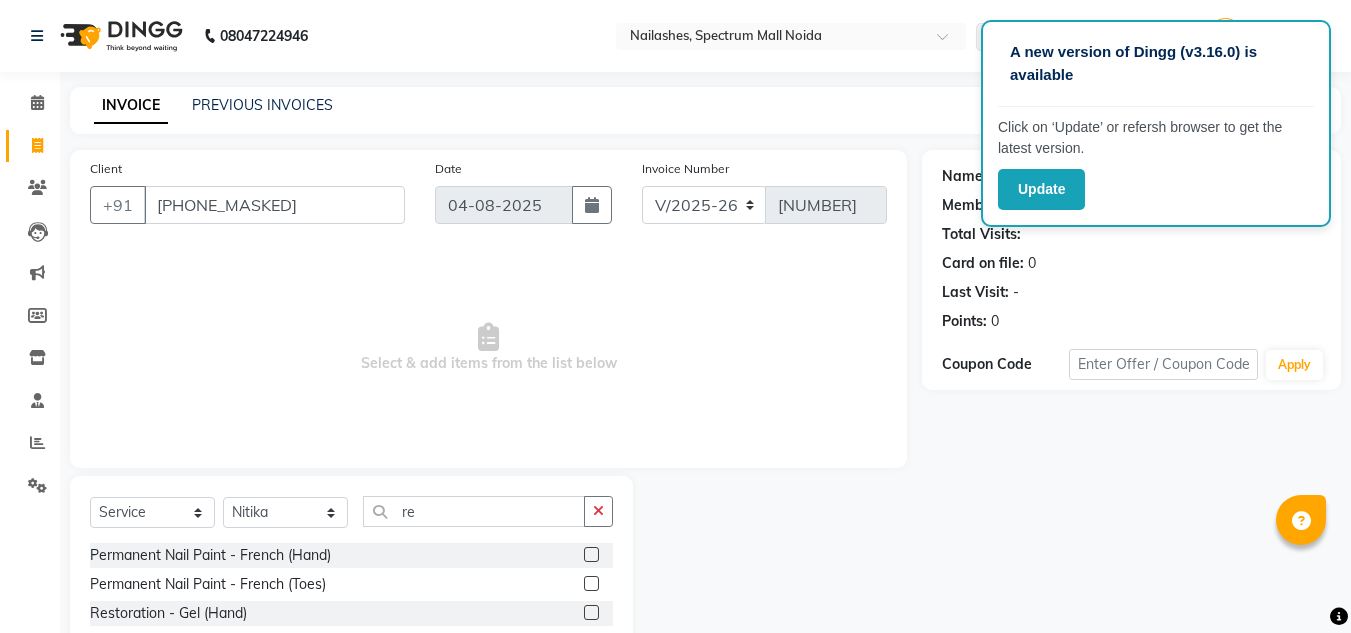click 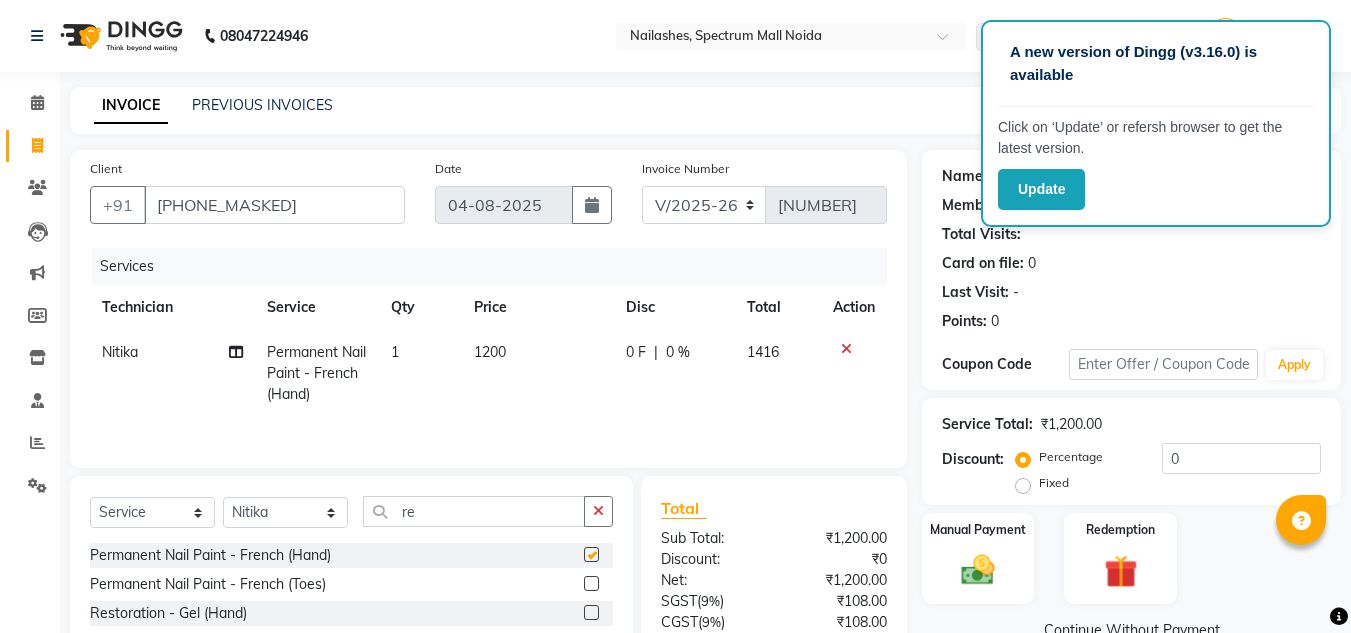 checkbox on "false" 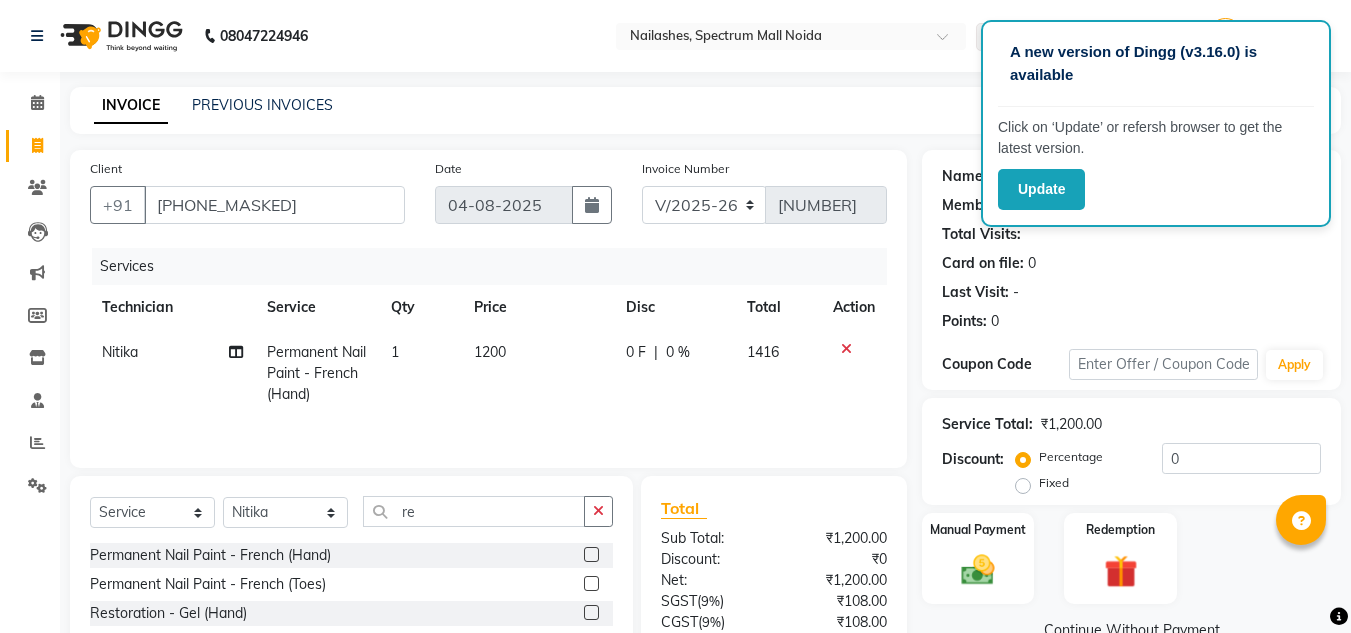 click 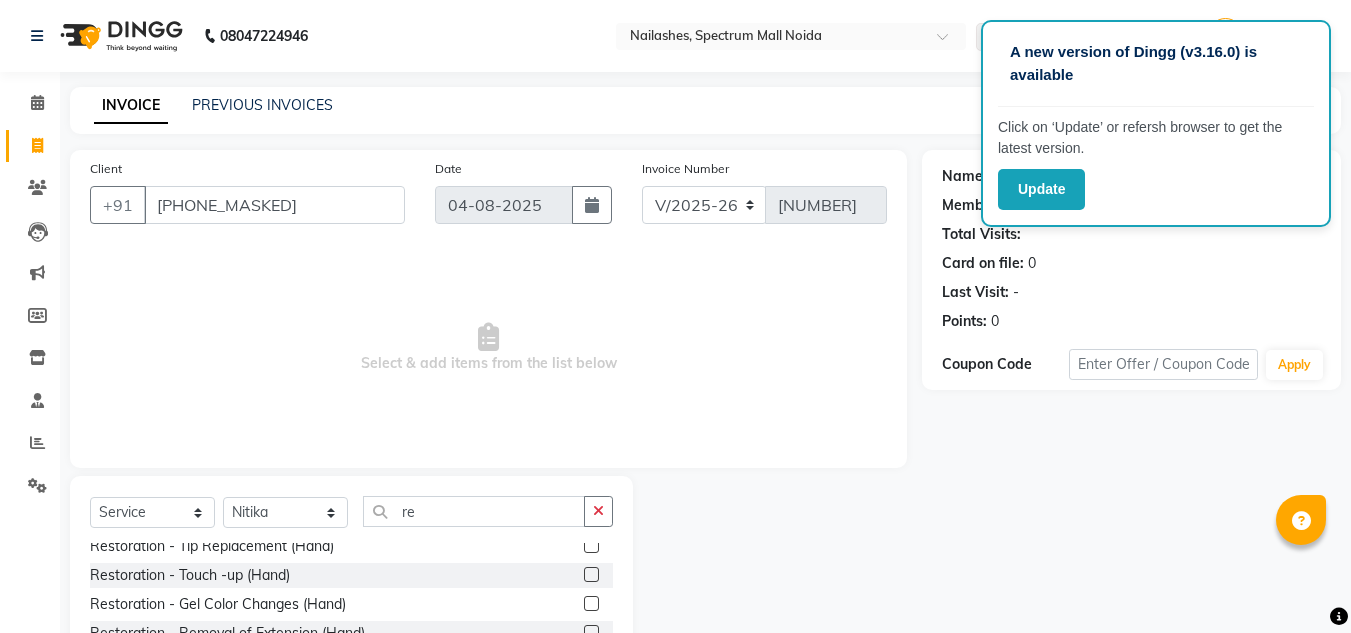 scroll, scrollTop: 97, scrollLeft: 0, axis: vertical 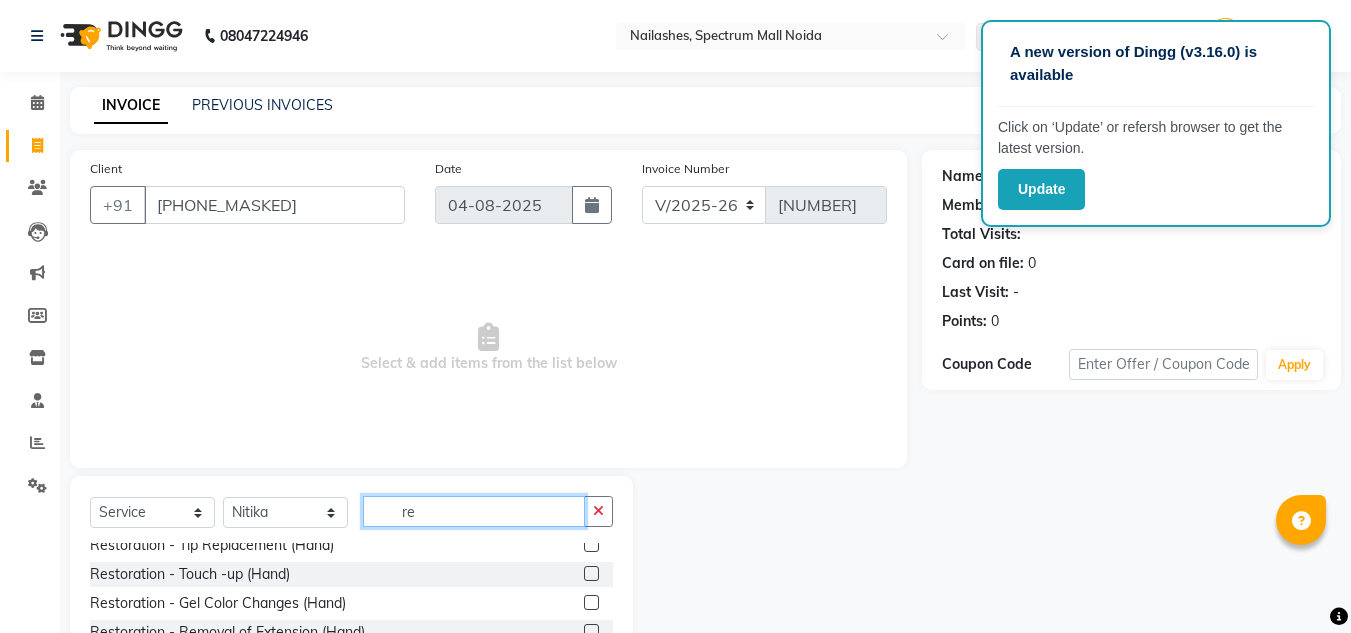 click on "re" 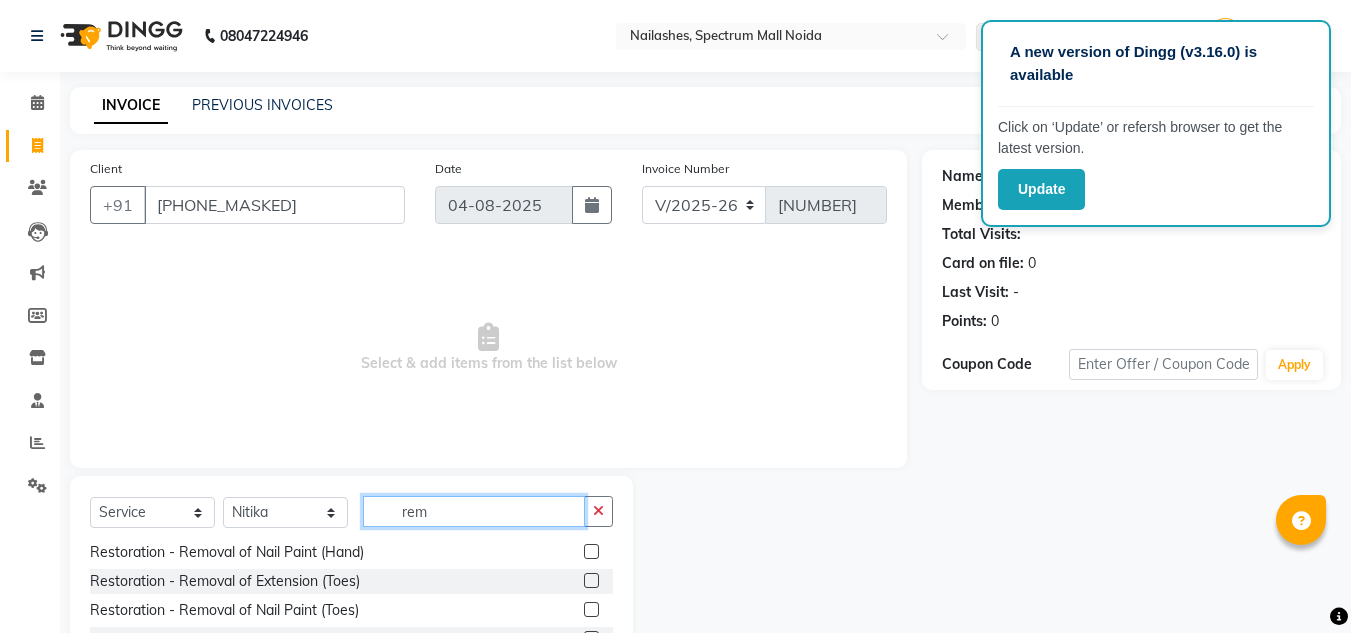 scroll, scrollTop: 0, scrollLeft: 0, axis: both 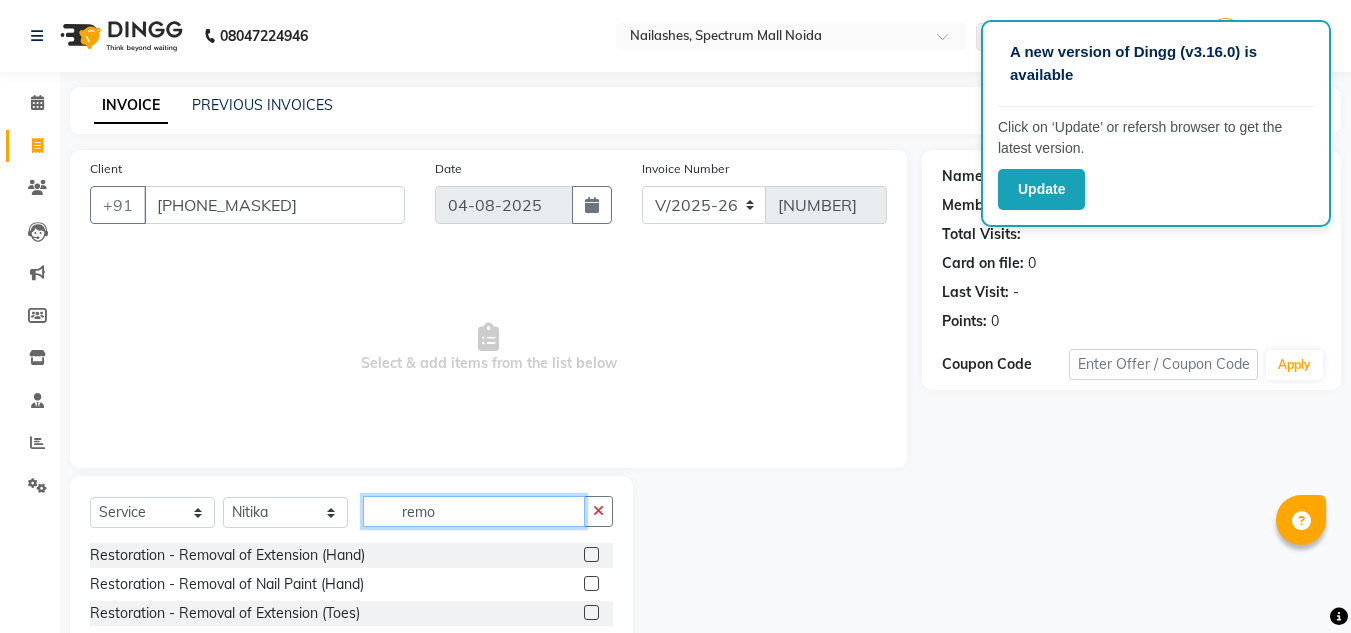 type on "remo" 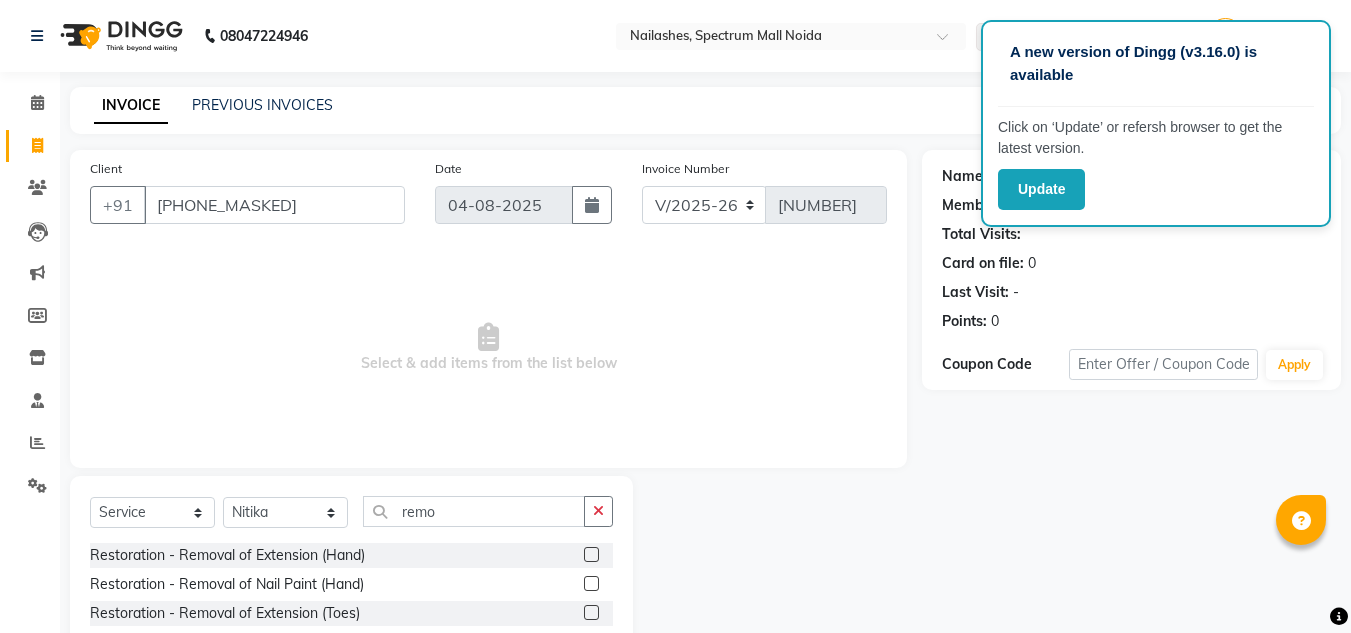click 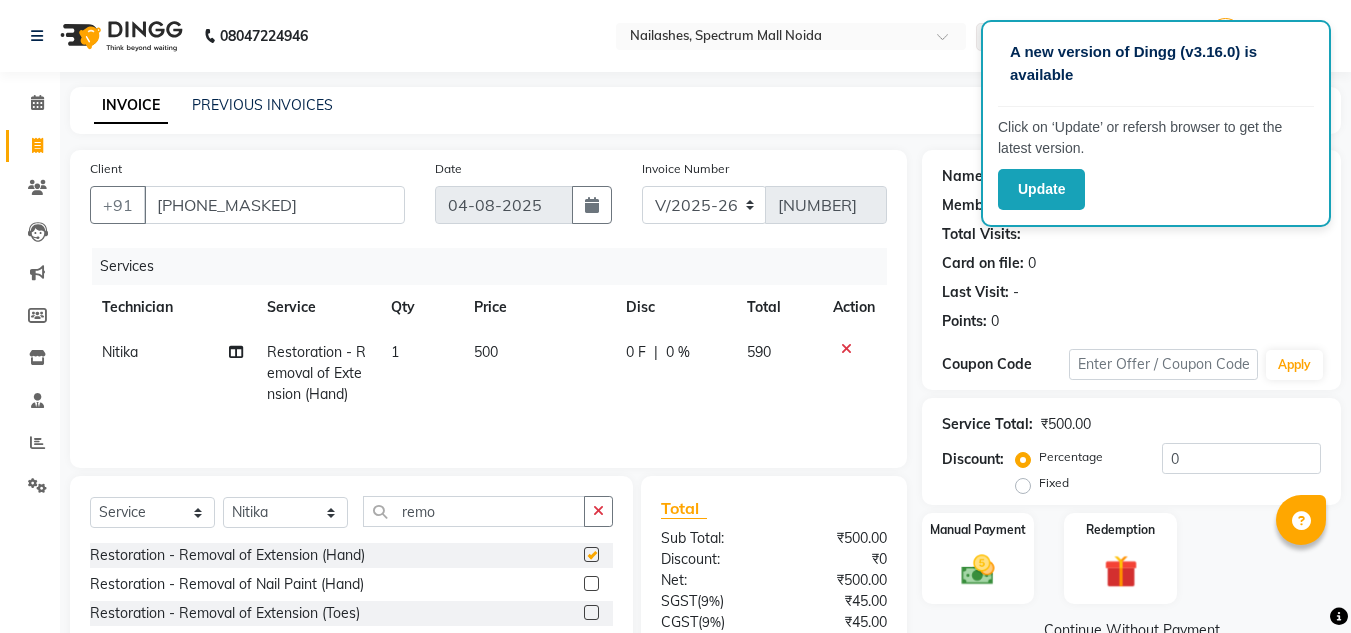 checkbox on "false" 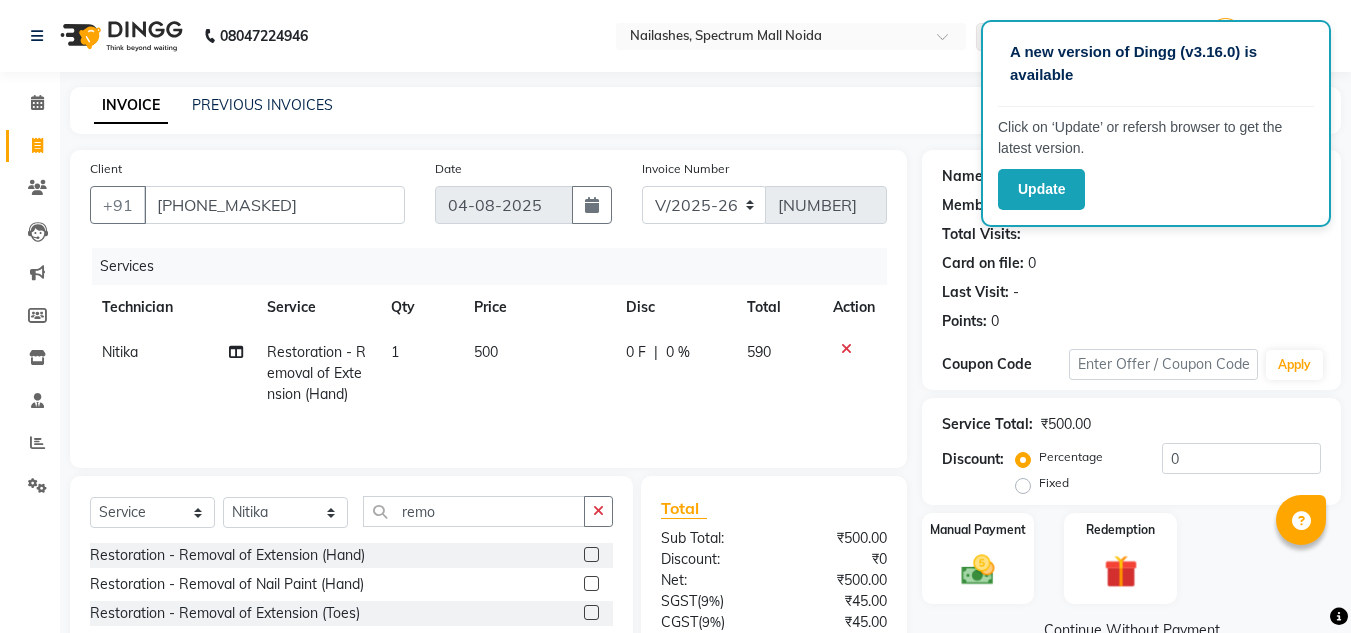 click on "500" 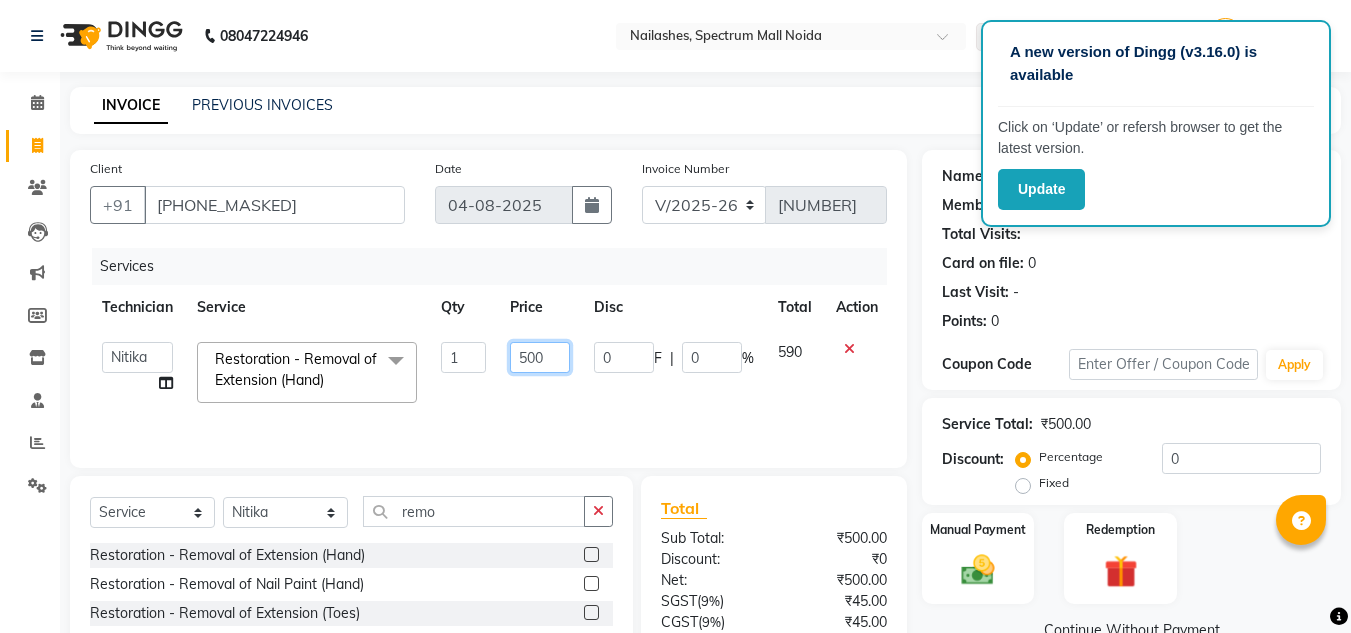 click on "500" 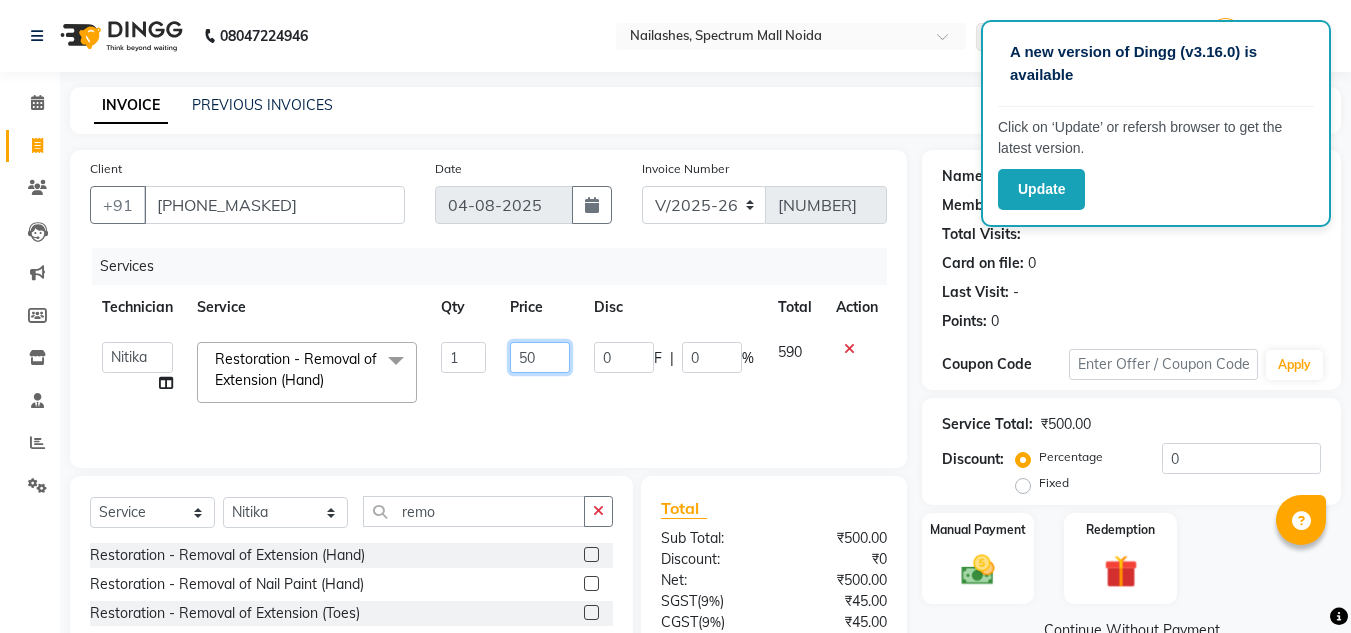 type on "5" 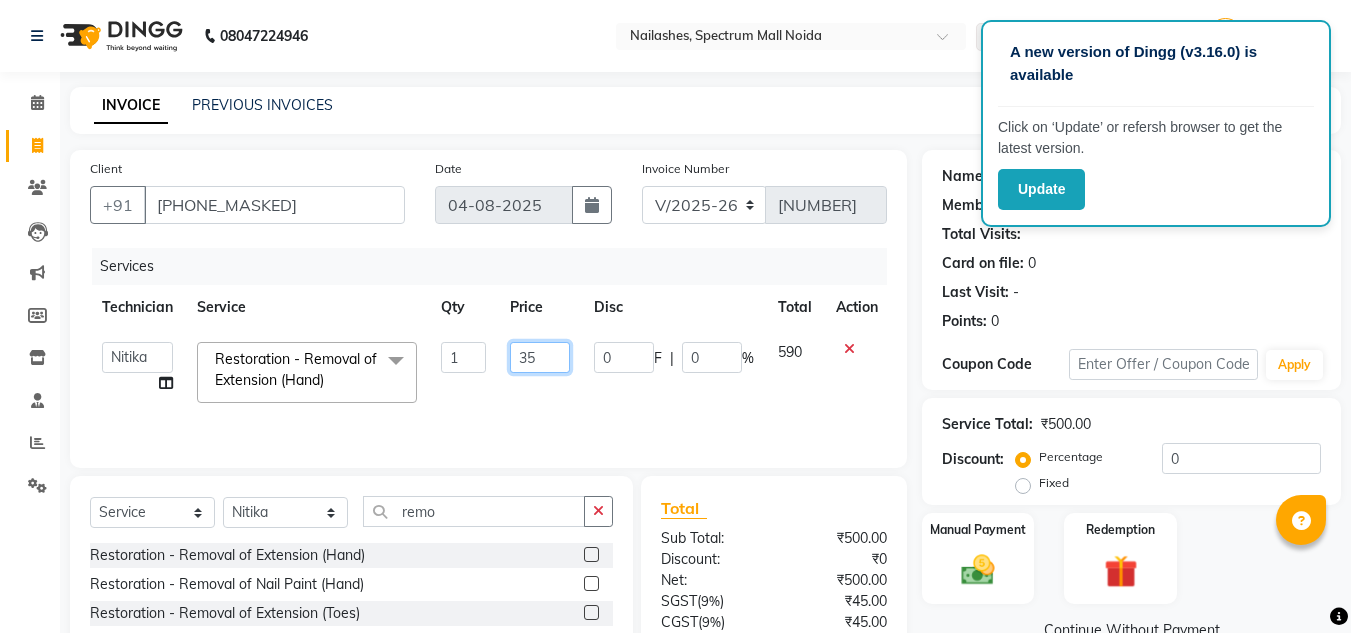 type on "350" 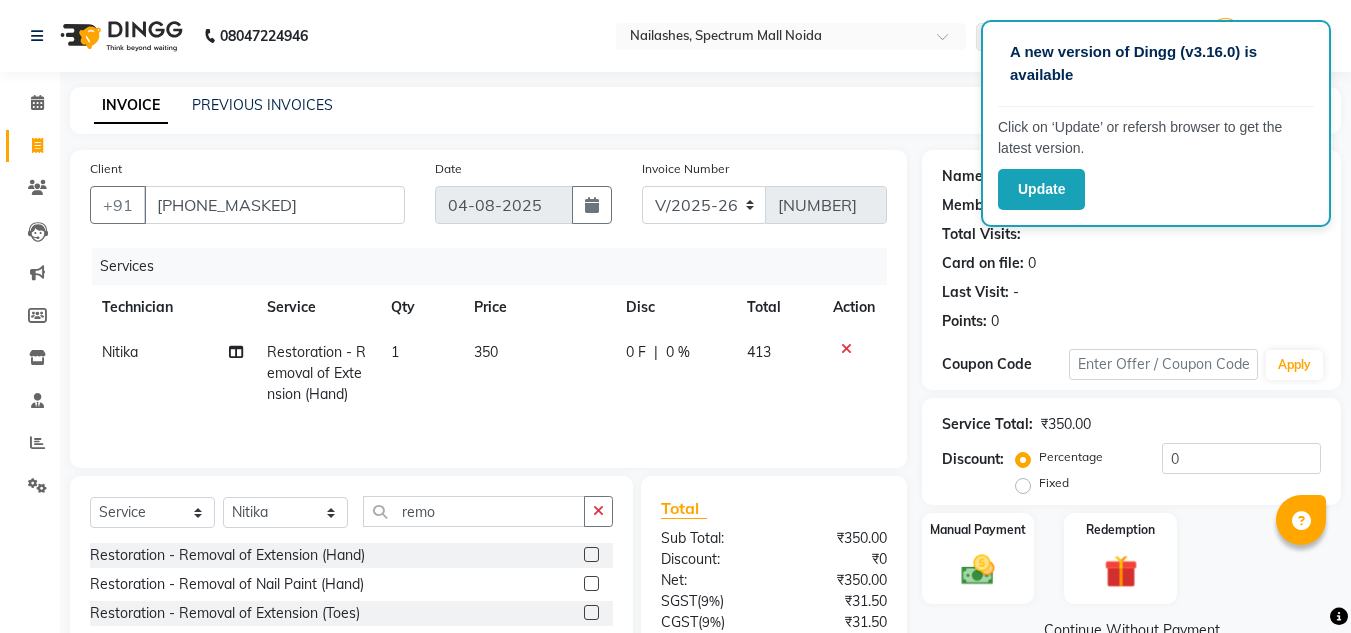 click on "350" 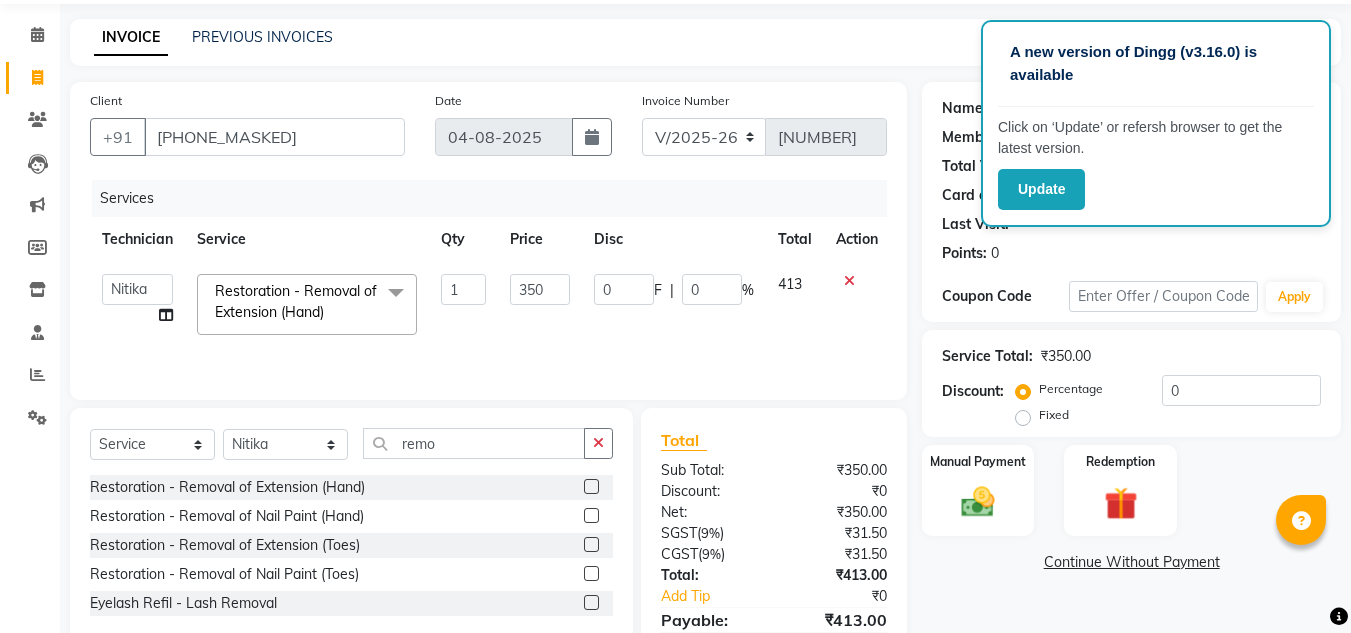 scroll, scrollTop: 65, scrollLeft: 0, axis: vertical 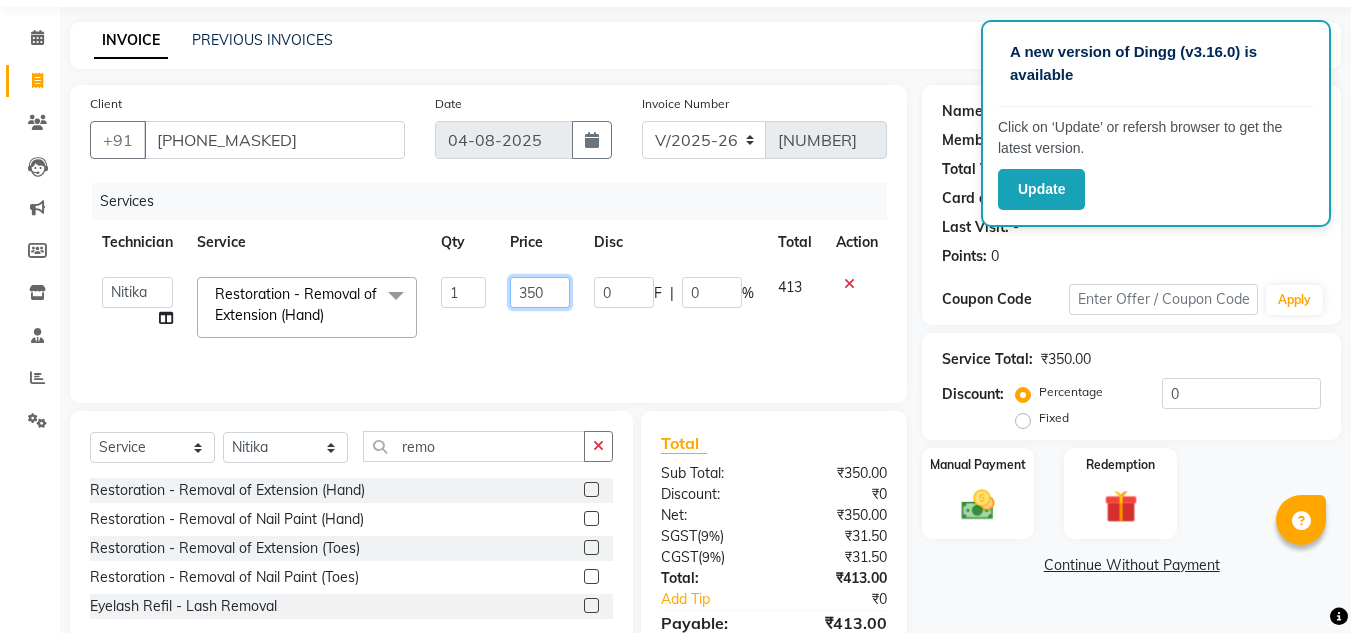 click on "350" 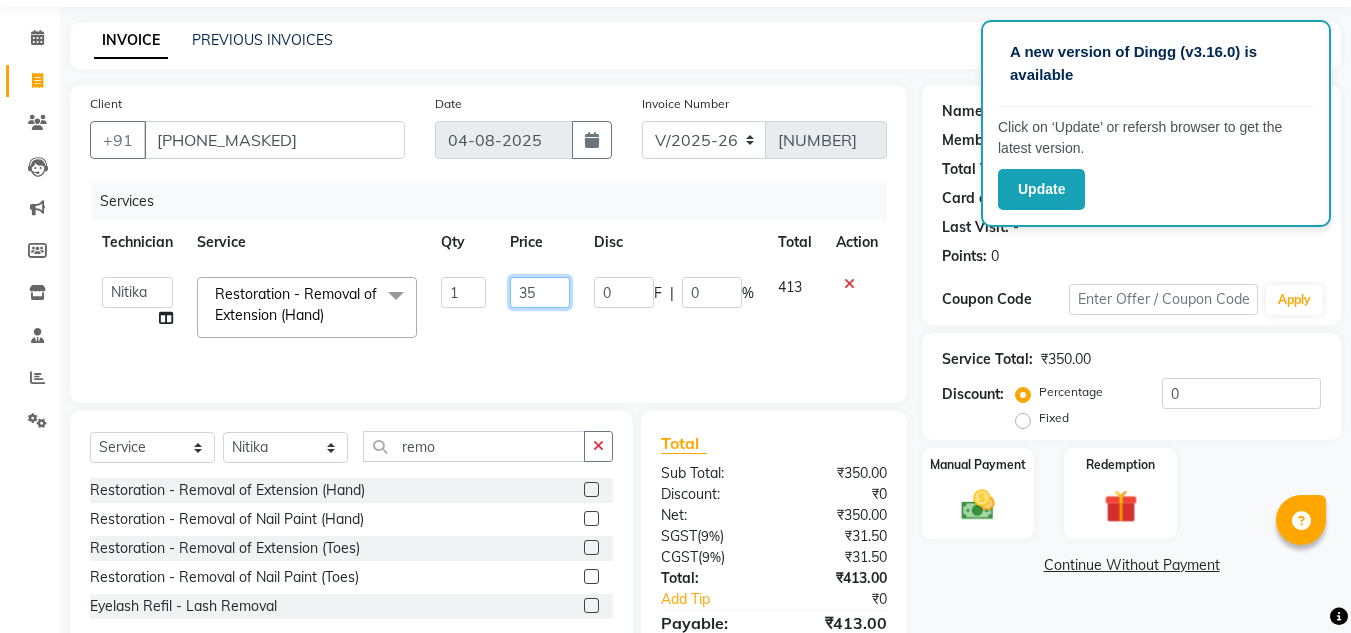 type on "3" 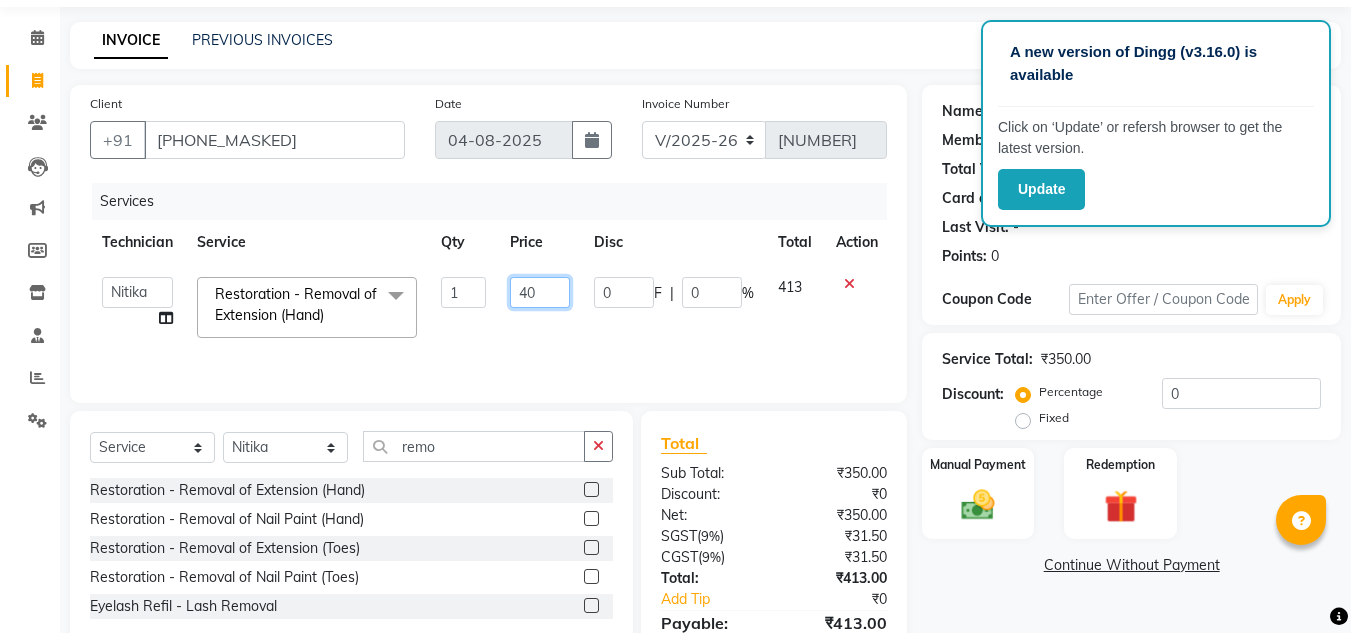 type on "400" 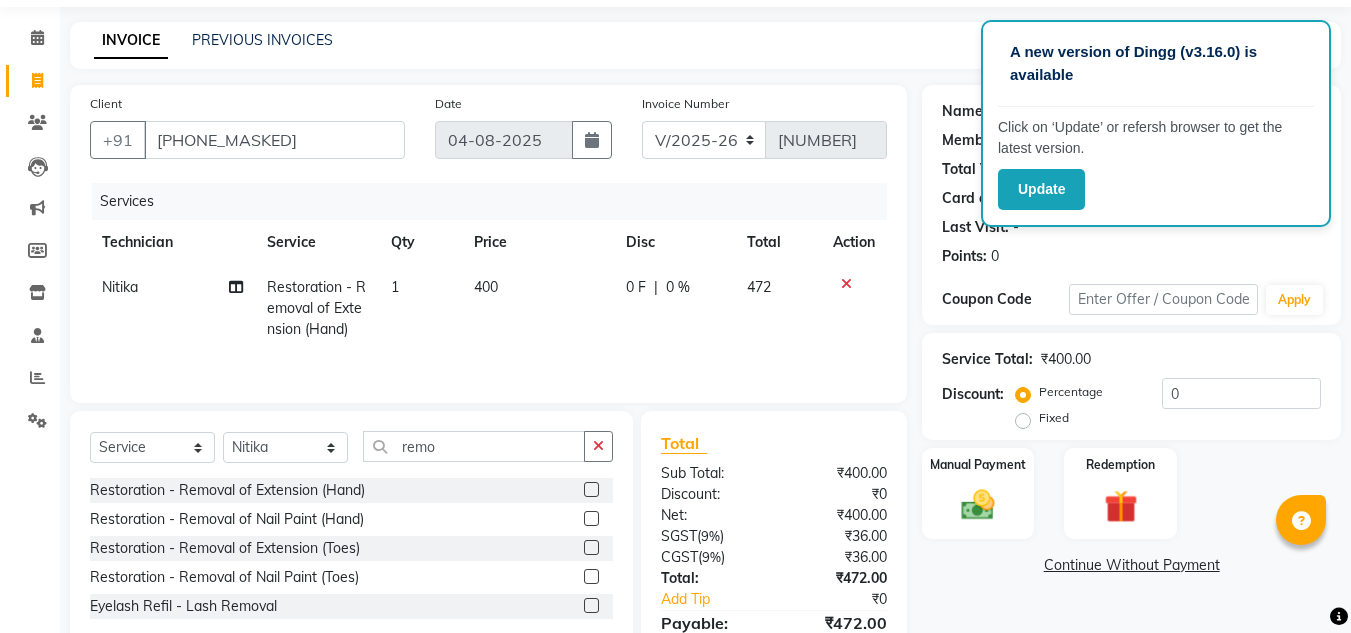 click on "400" 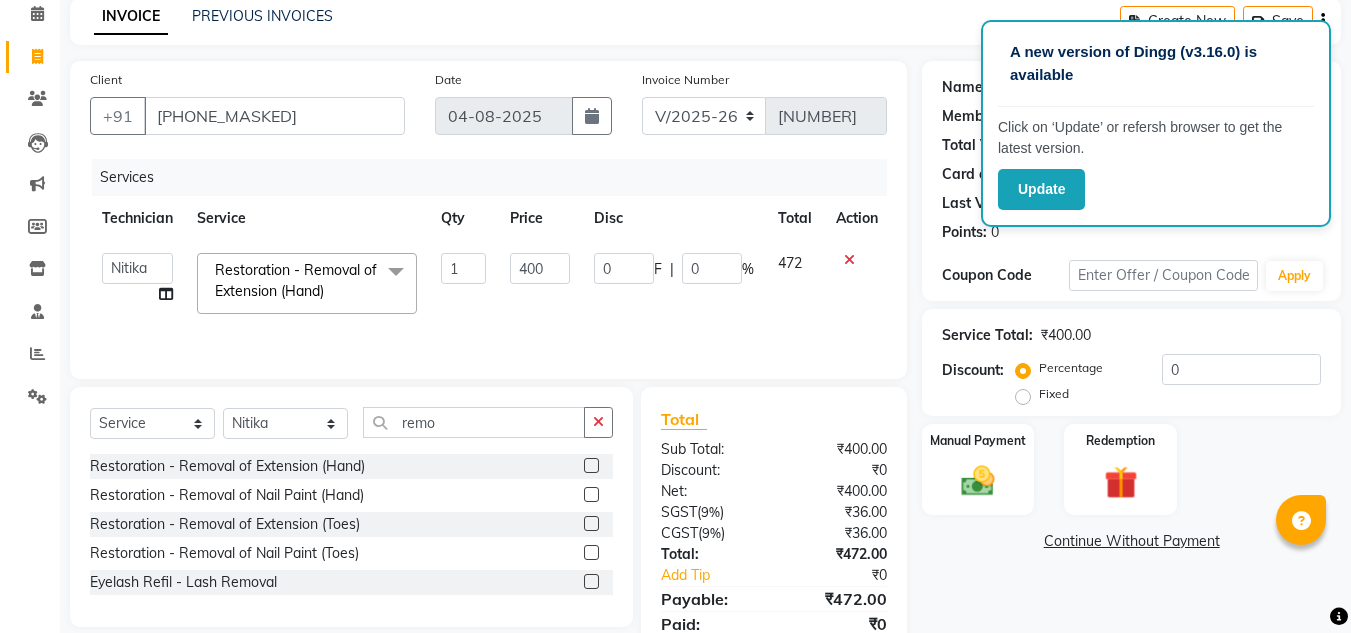 scroll, scrollTop: 87, scrollLeft: 0, axis: vertical 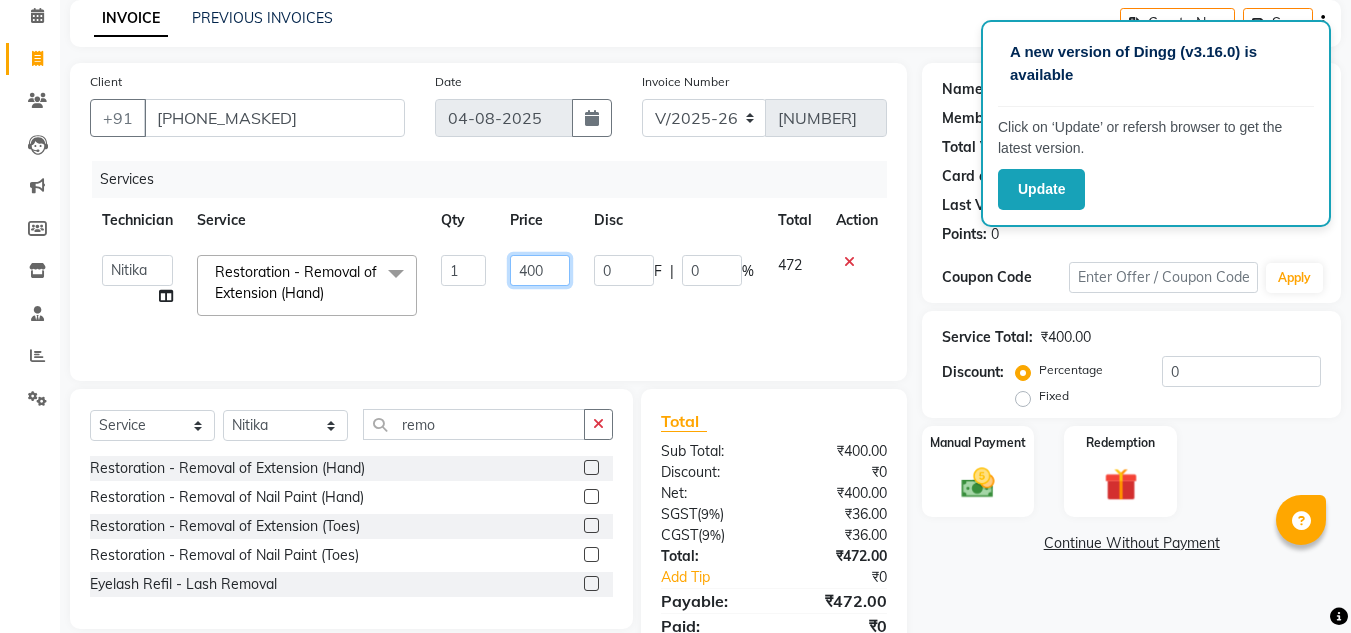 click on "400" 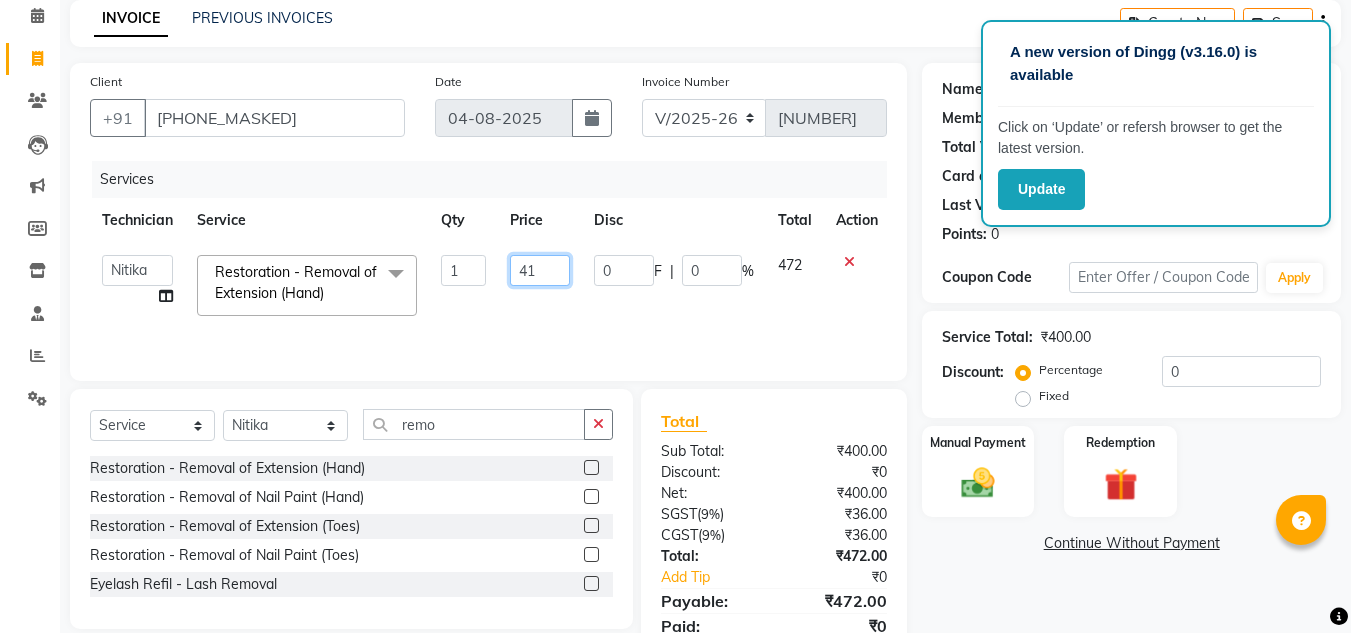 type on "415" 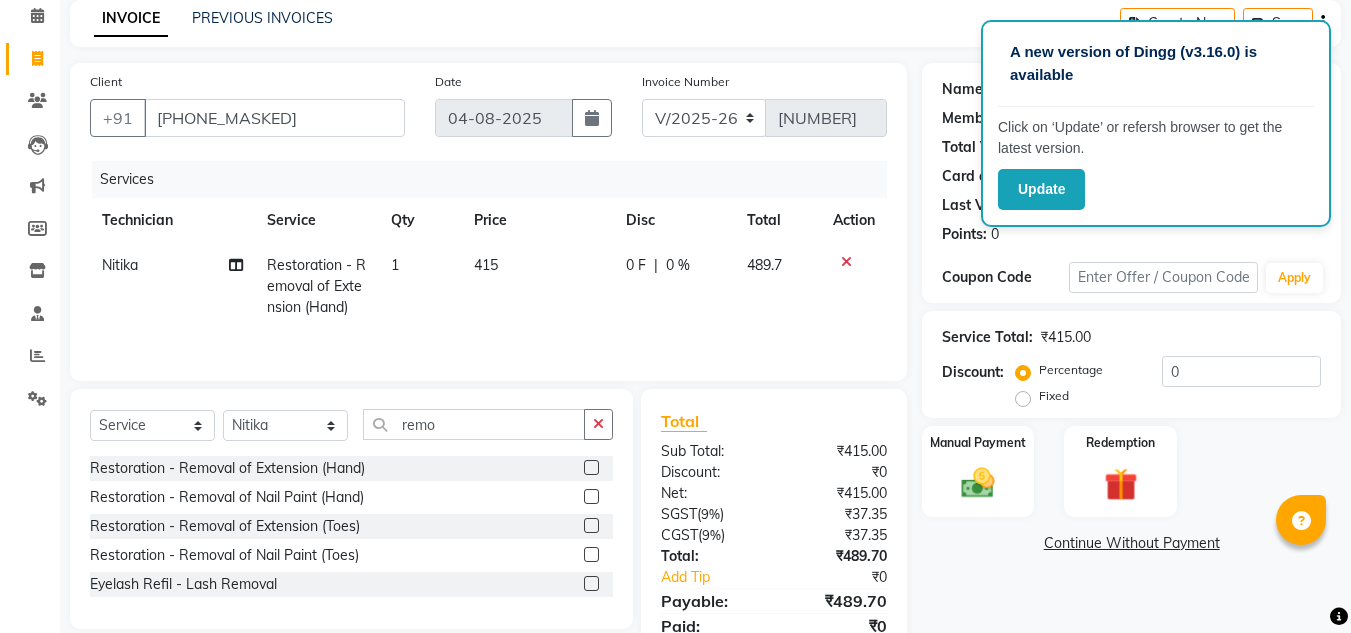 click on "415" 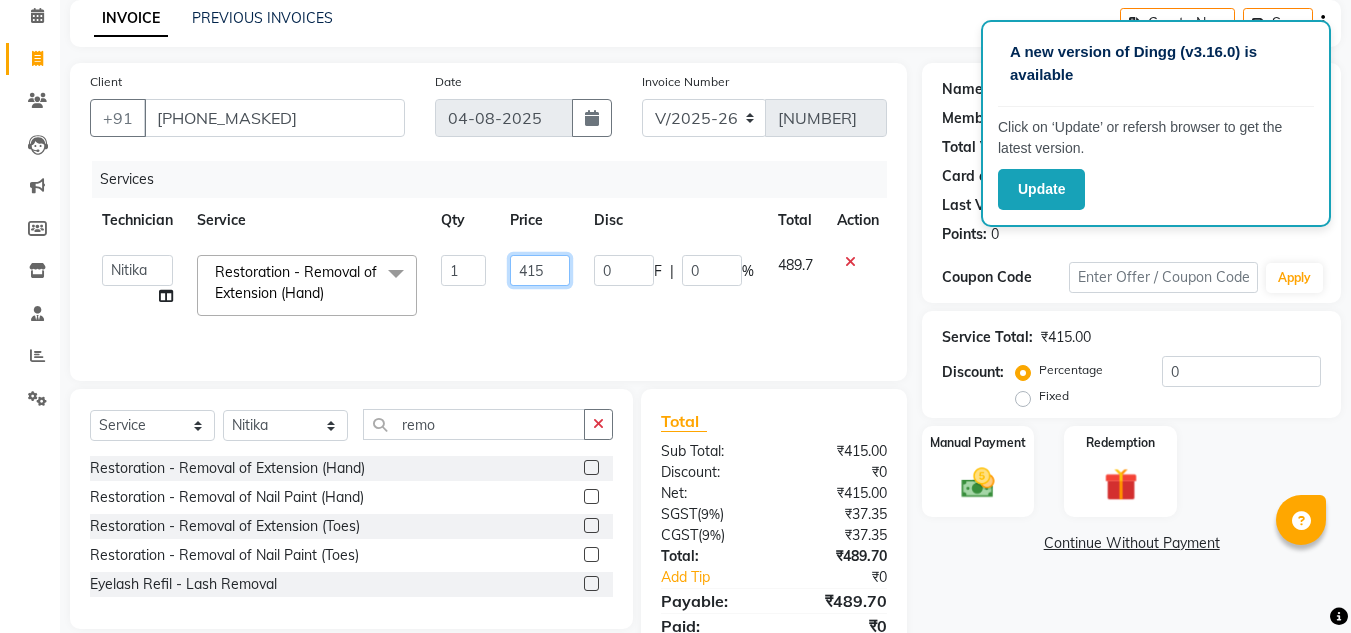 click on "415" 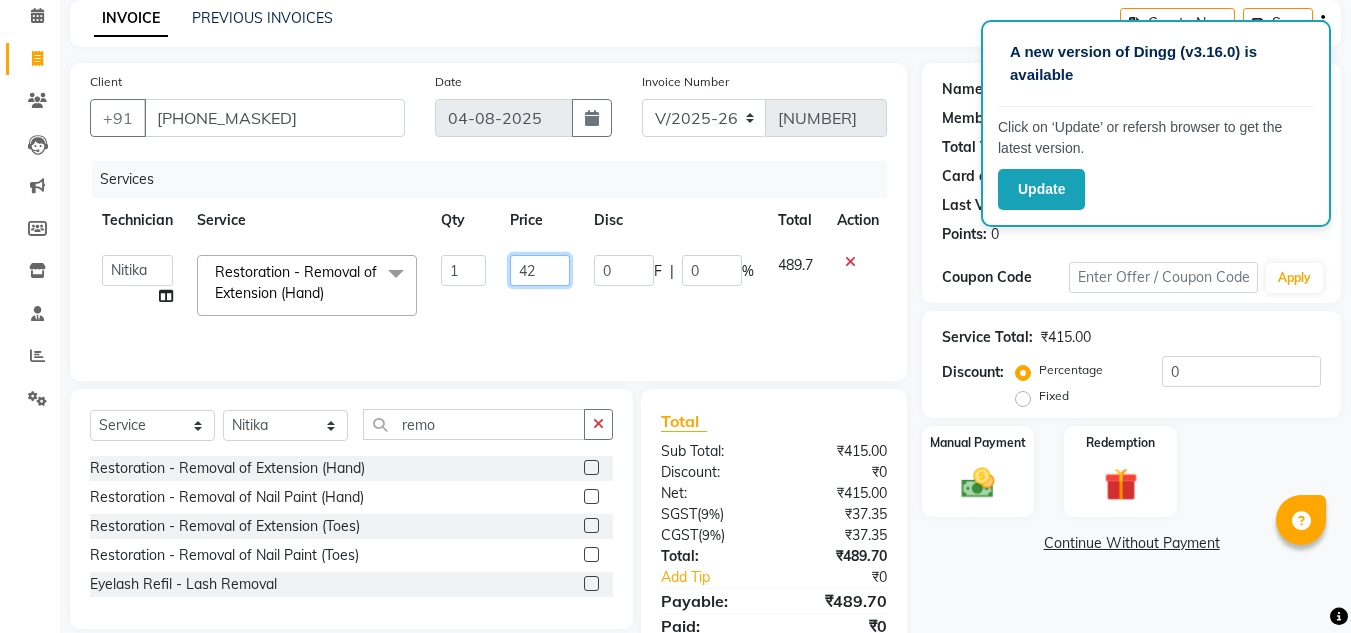 type on "420" 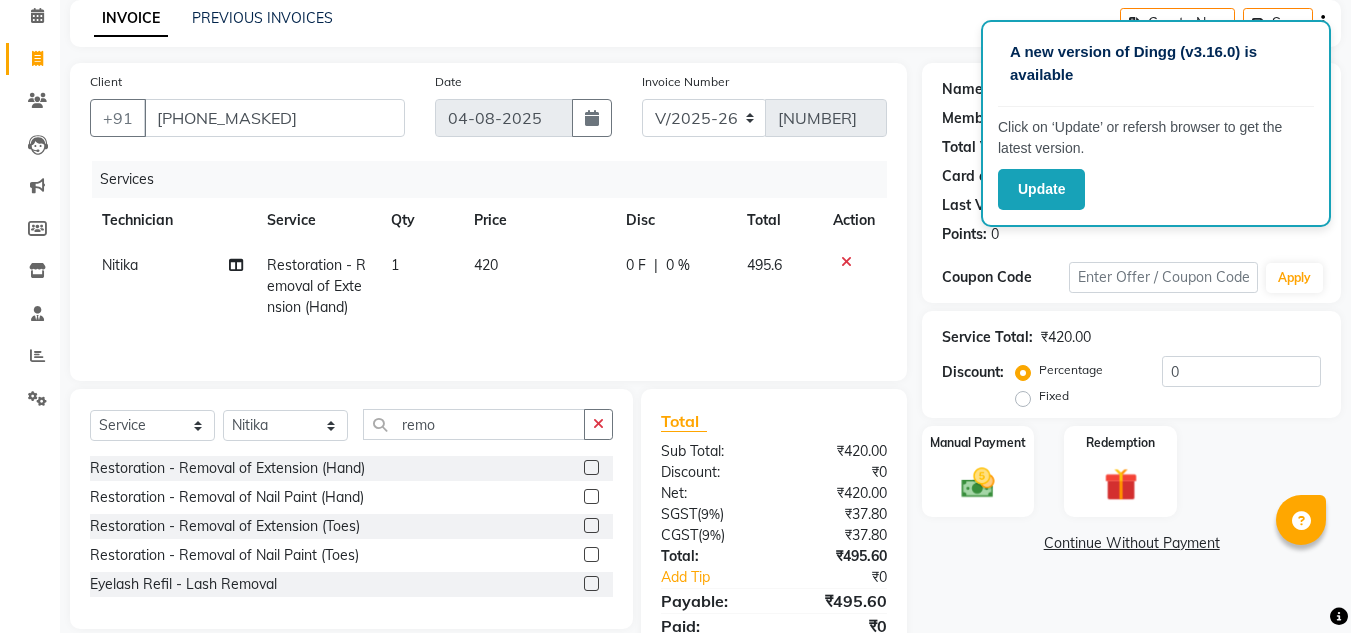 click on "420" 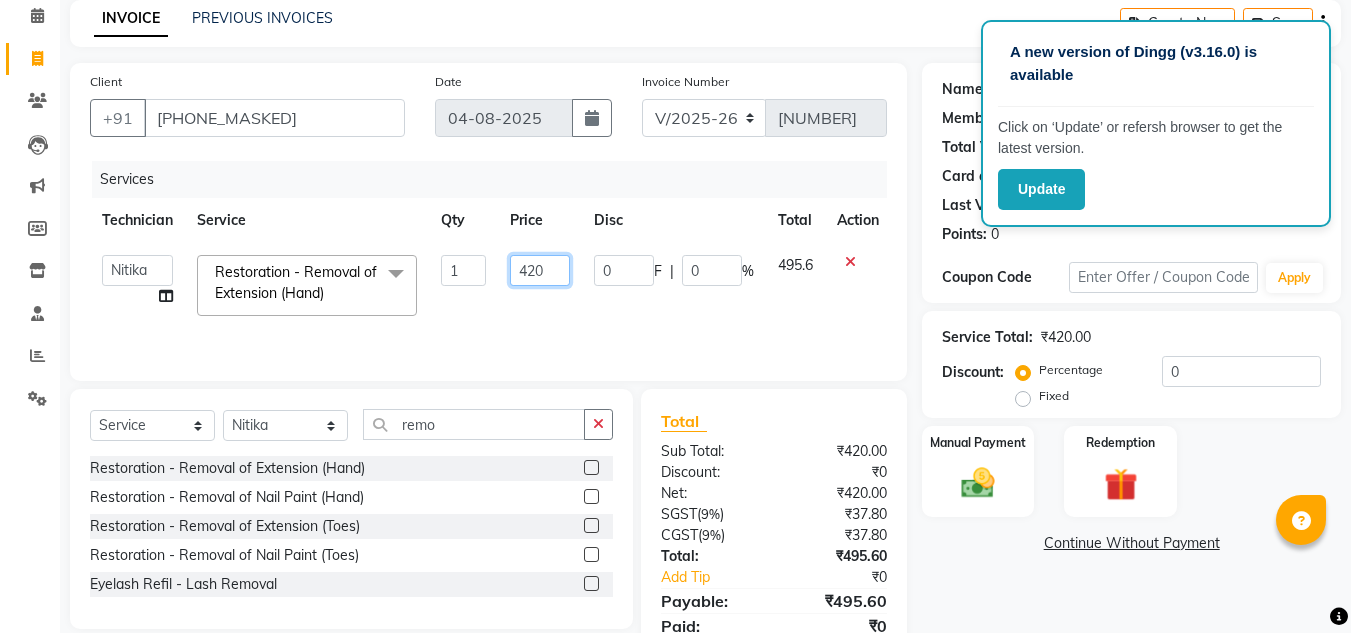 click on "420" 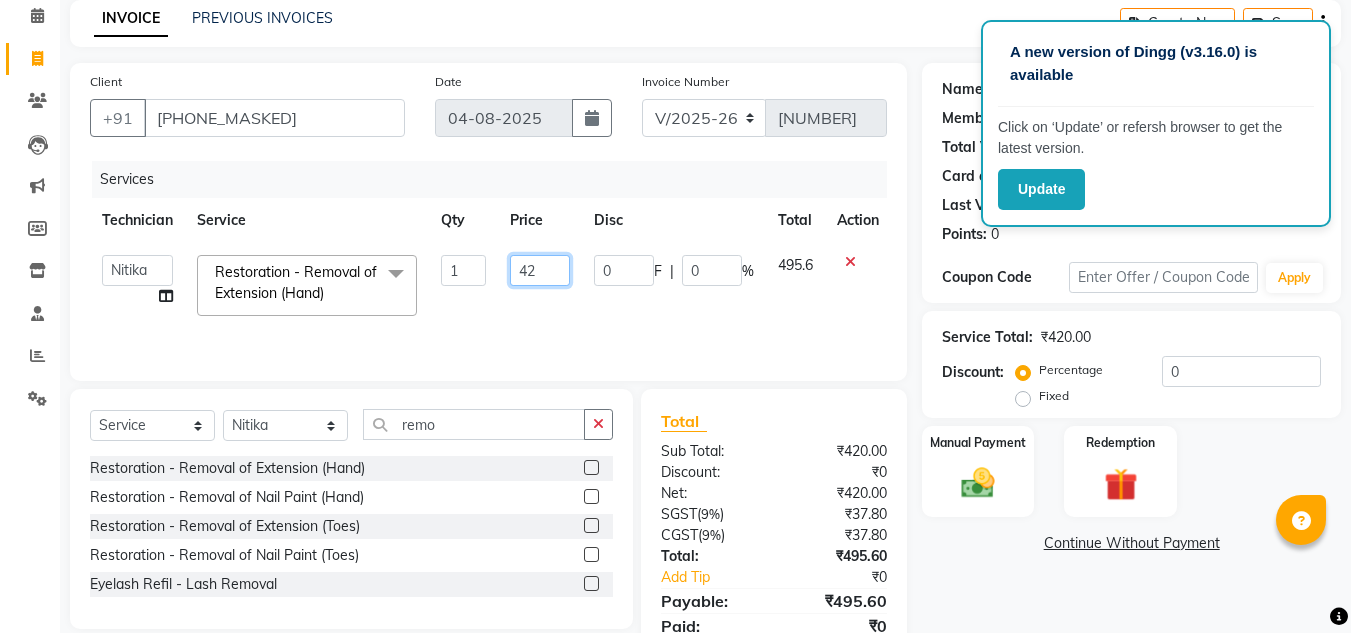 type on "422" 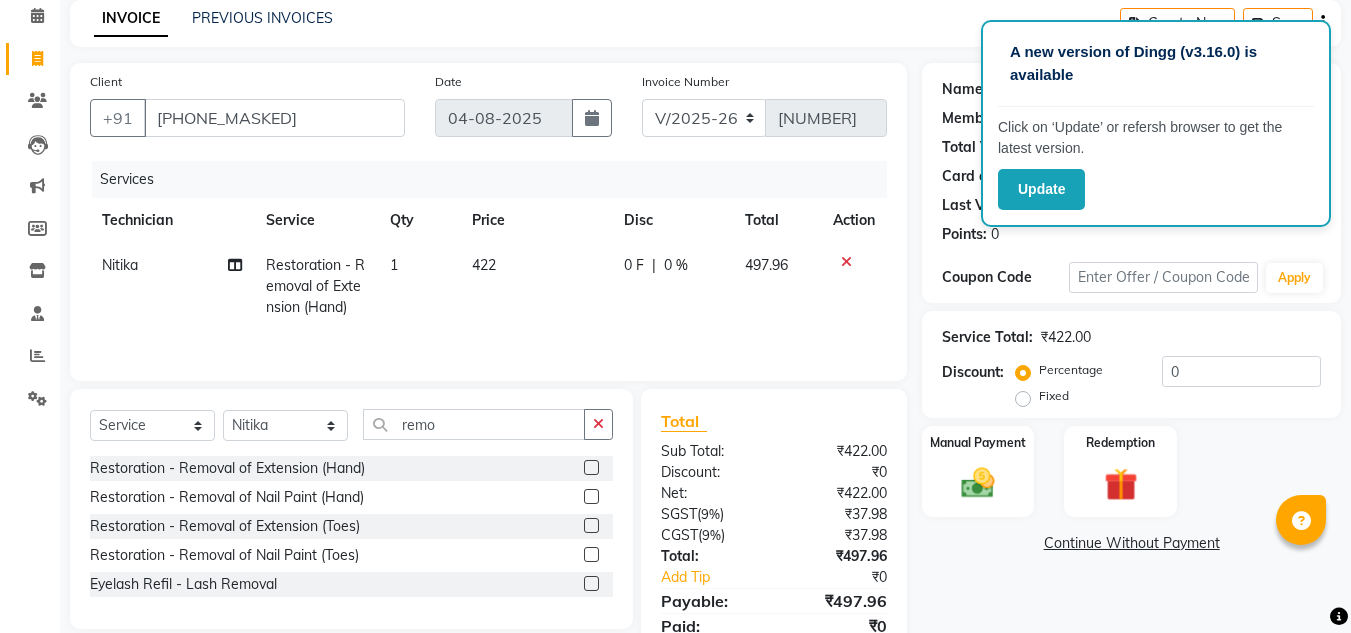 click on "422" 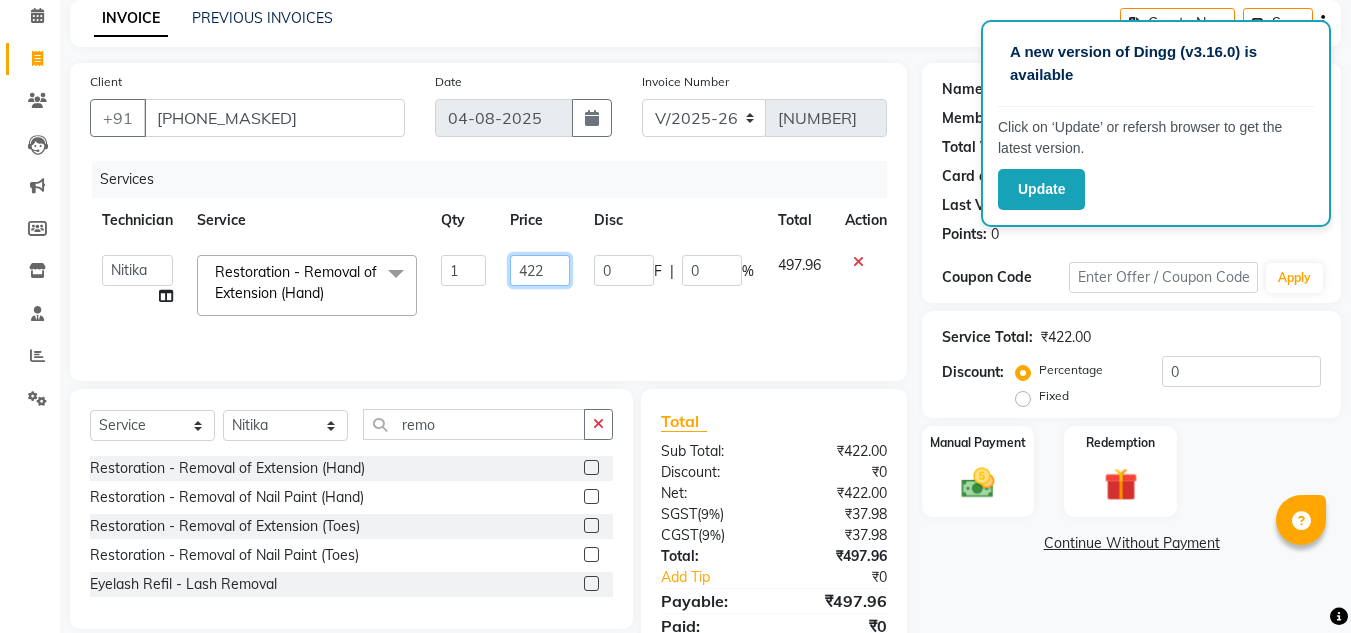 click on "422" 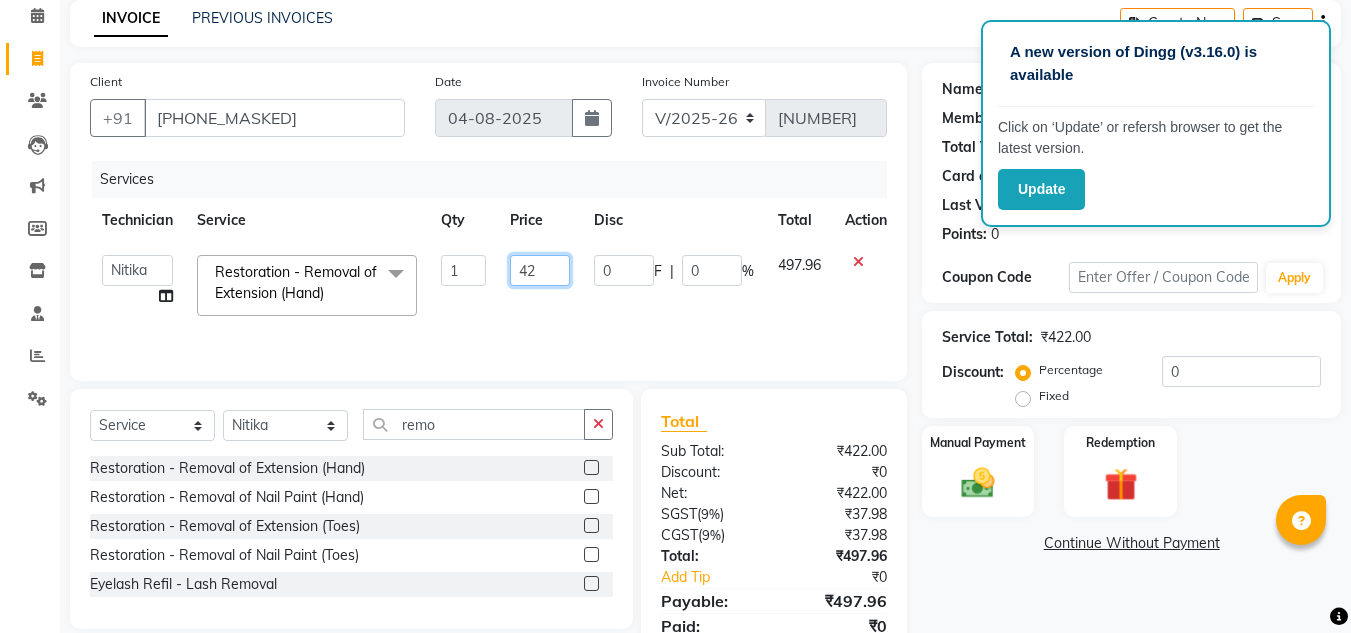 type on "424" 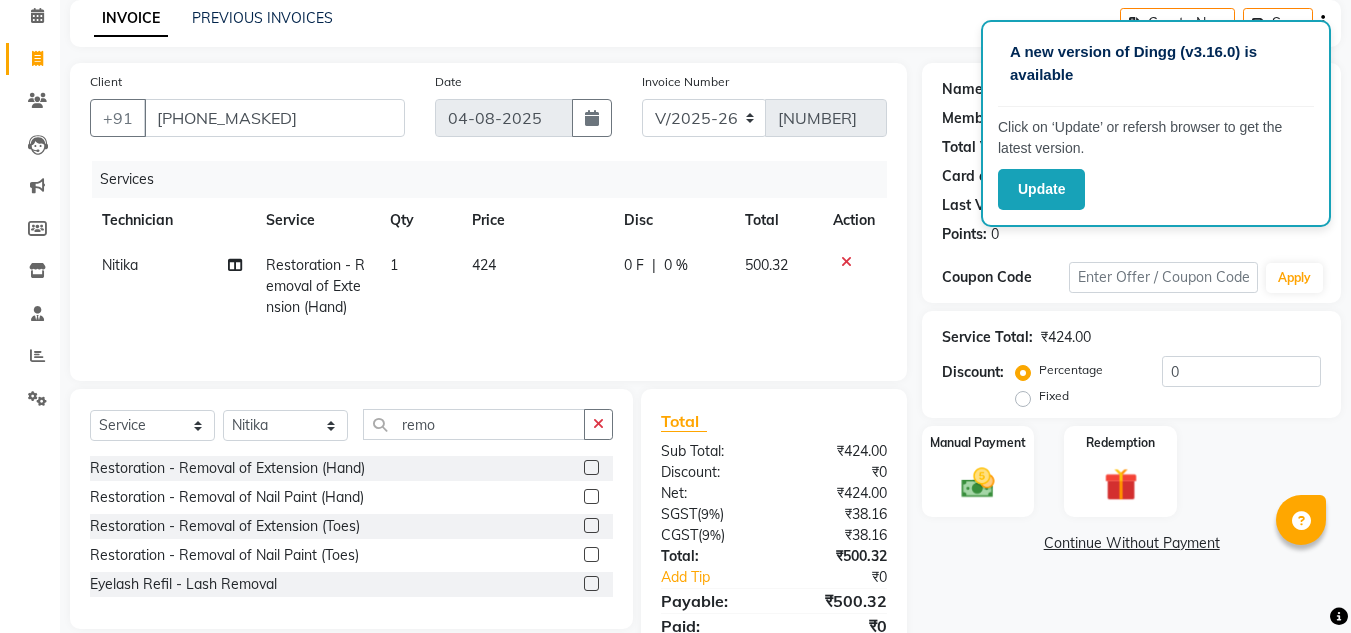 click on "424" 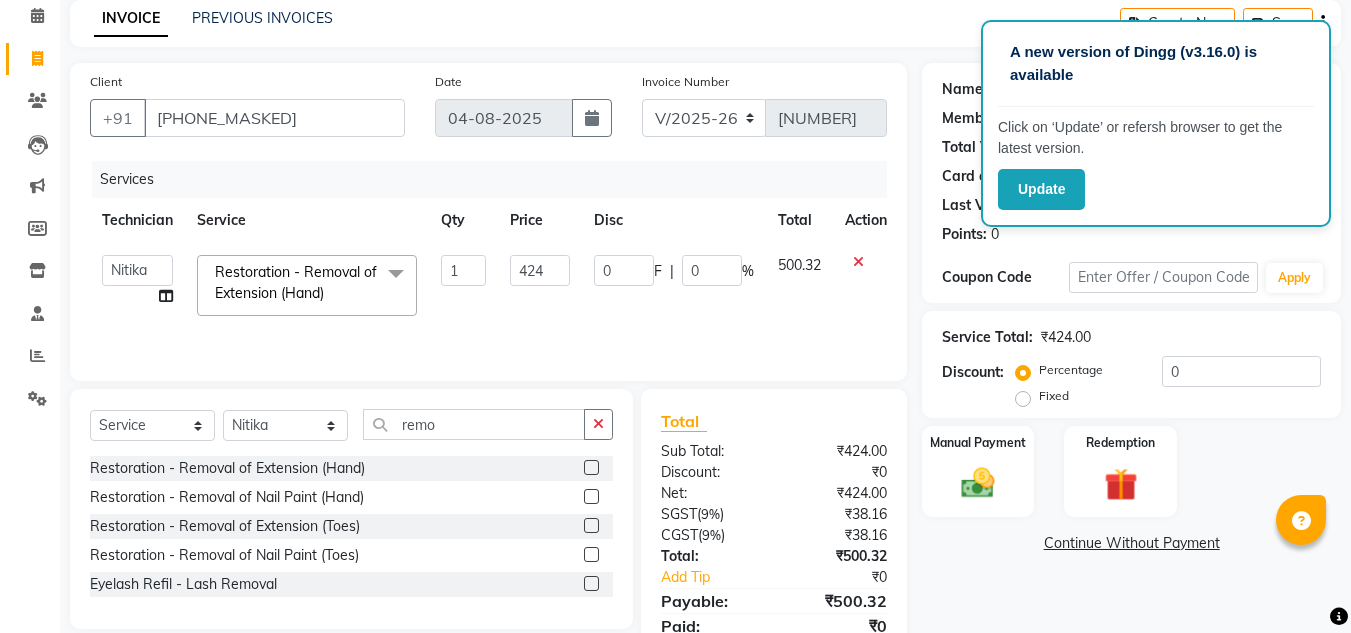 scroll, scrollTop: 167, scrollLeft: 0, axis: vertical 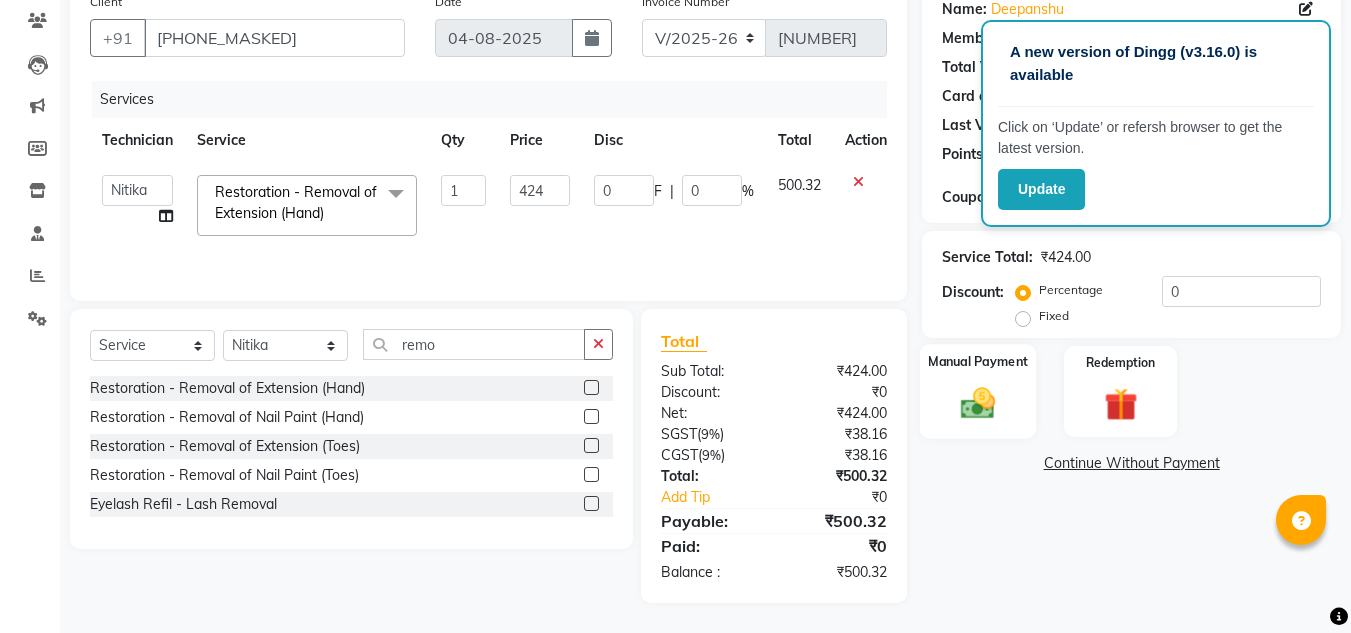 click on "Manual Payment" 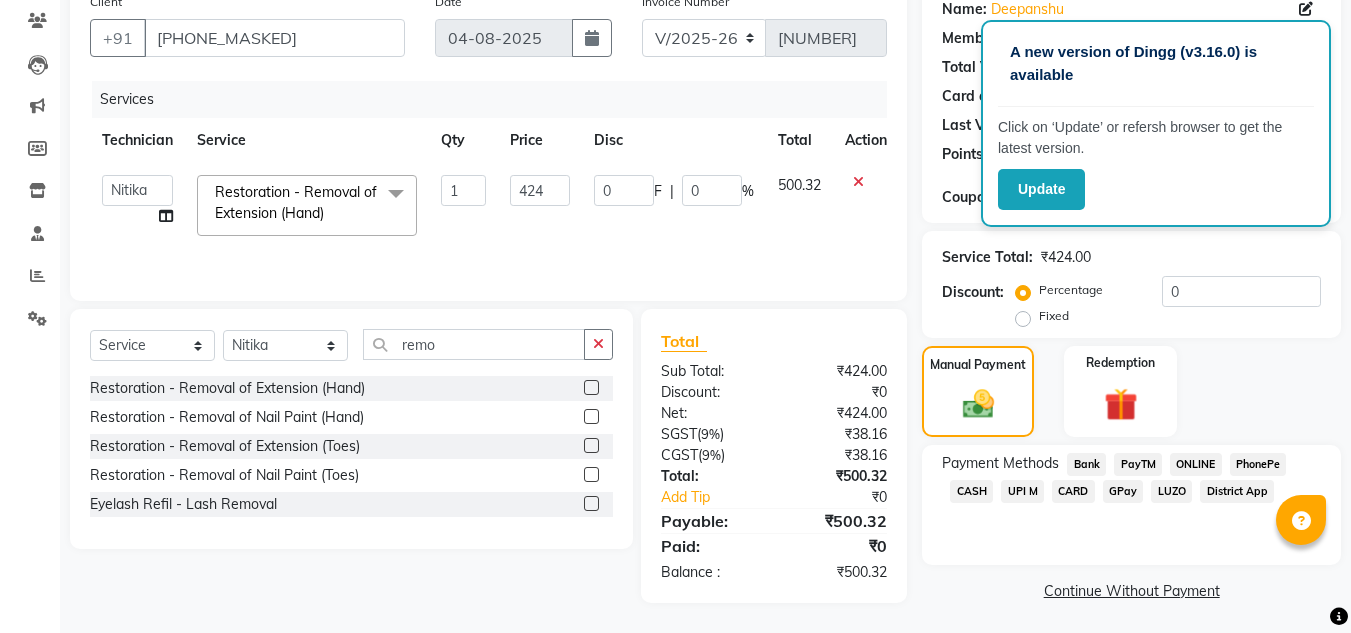 click on "CASH" 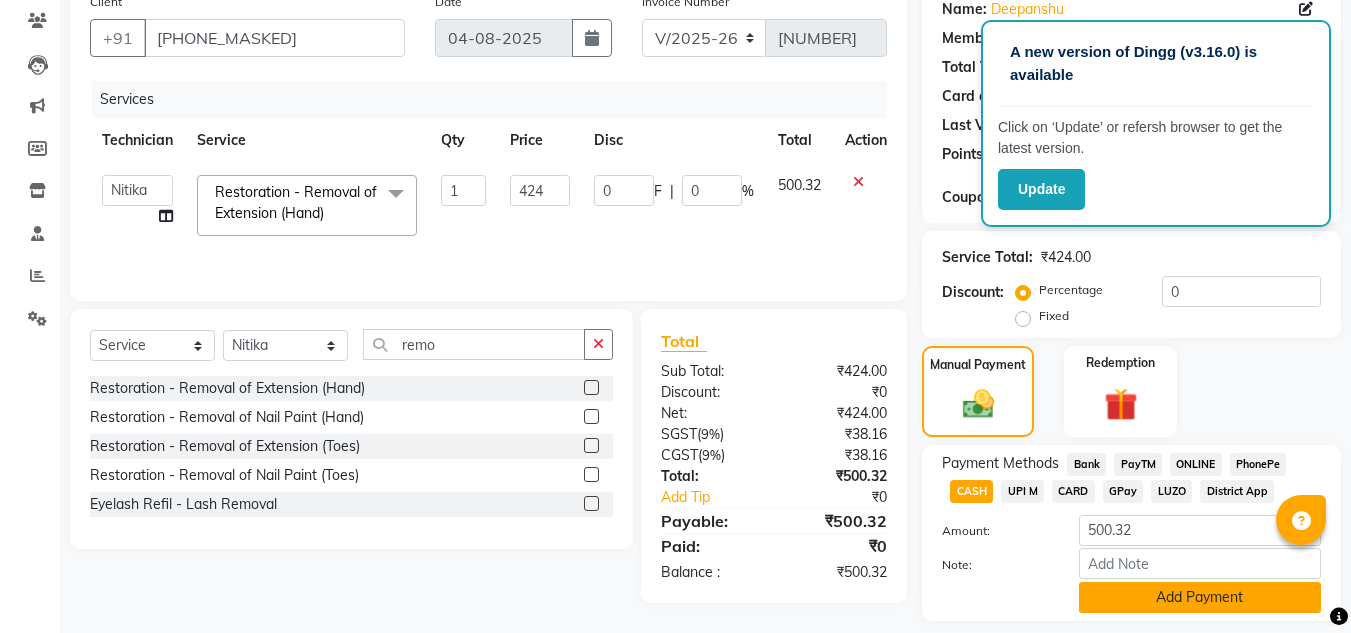 click on "Add Payment" 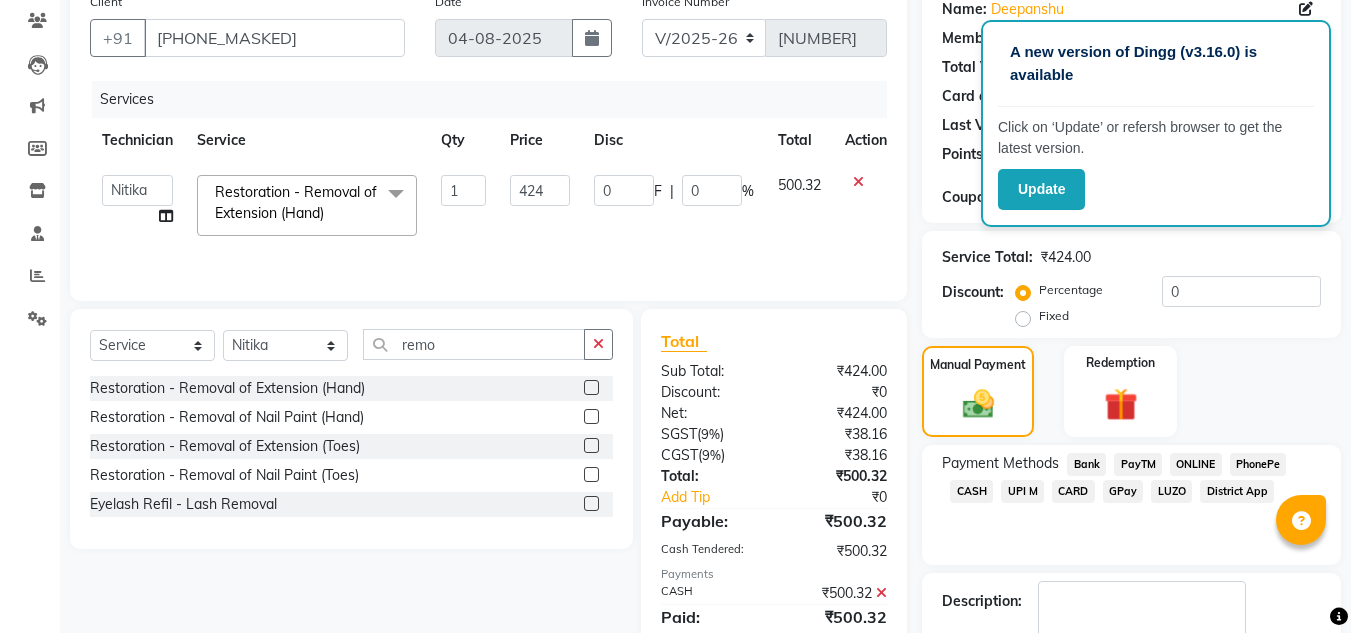 scroll, scrollTop: 283, scrollLeft: 0, axis: vertical 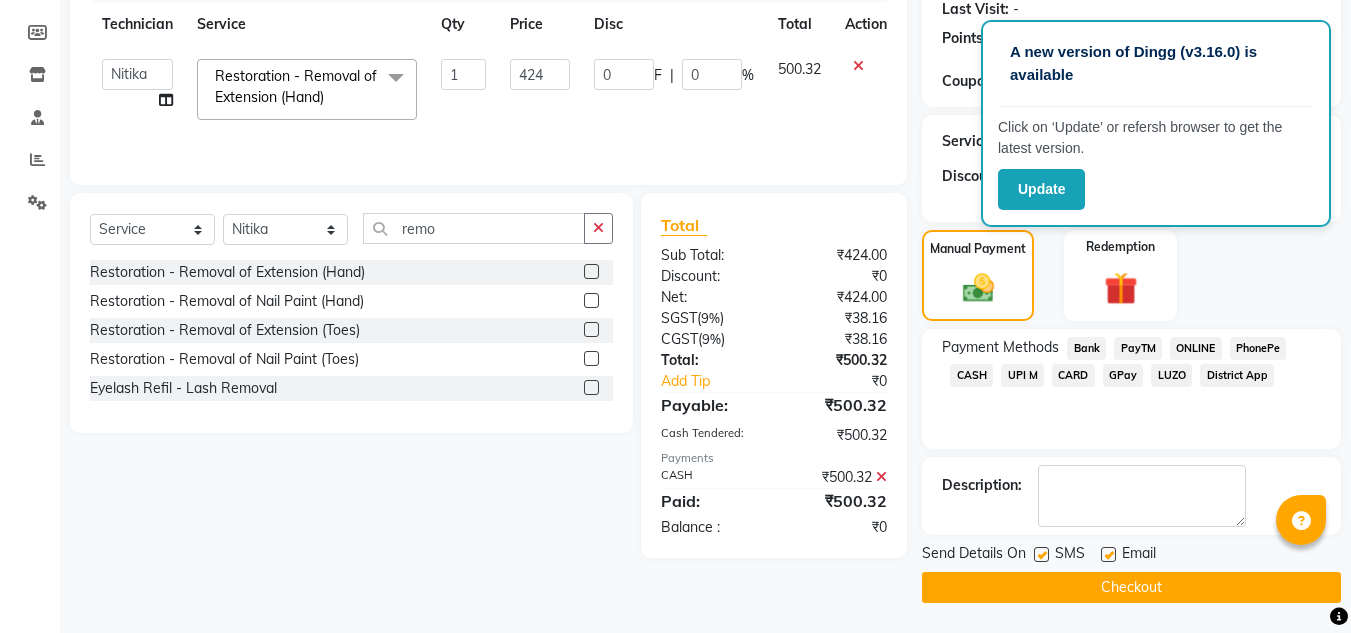 click on "Checkout" 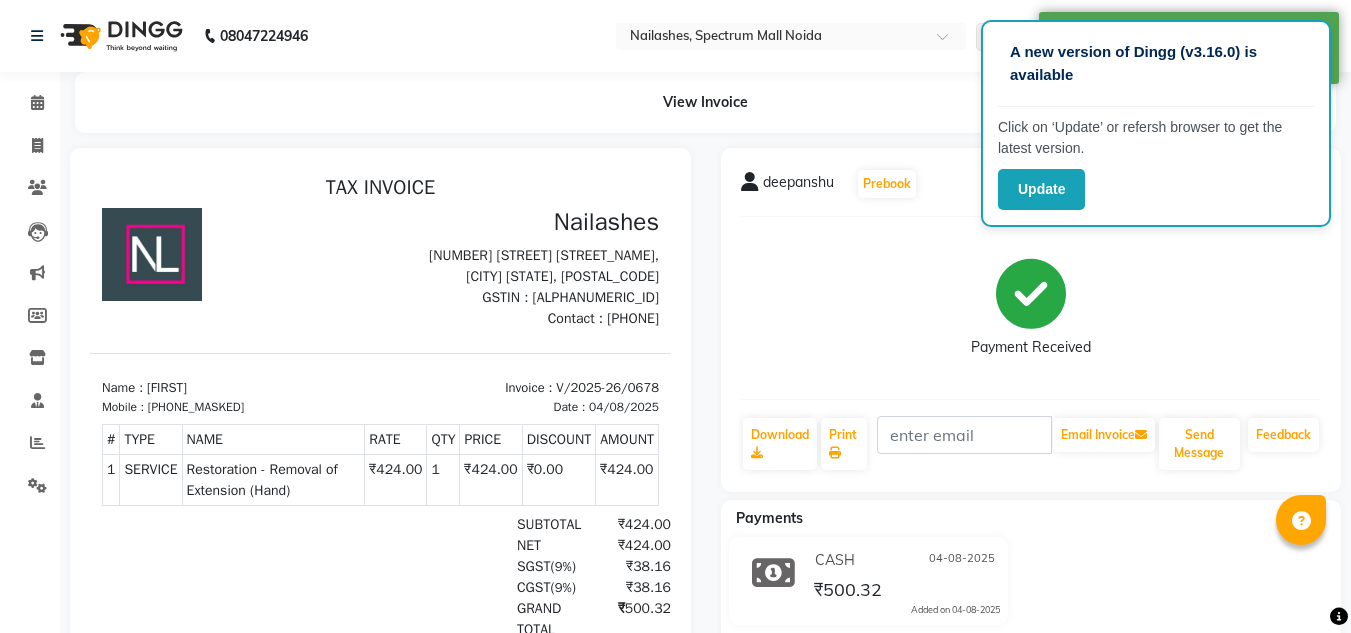 scroll, scrollTop: 0, scrollLeft: 0, axis: both 